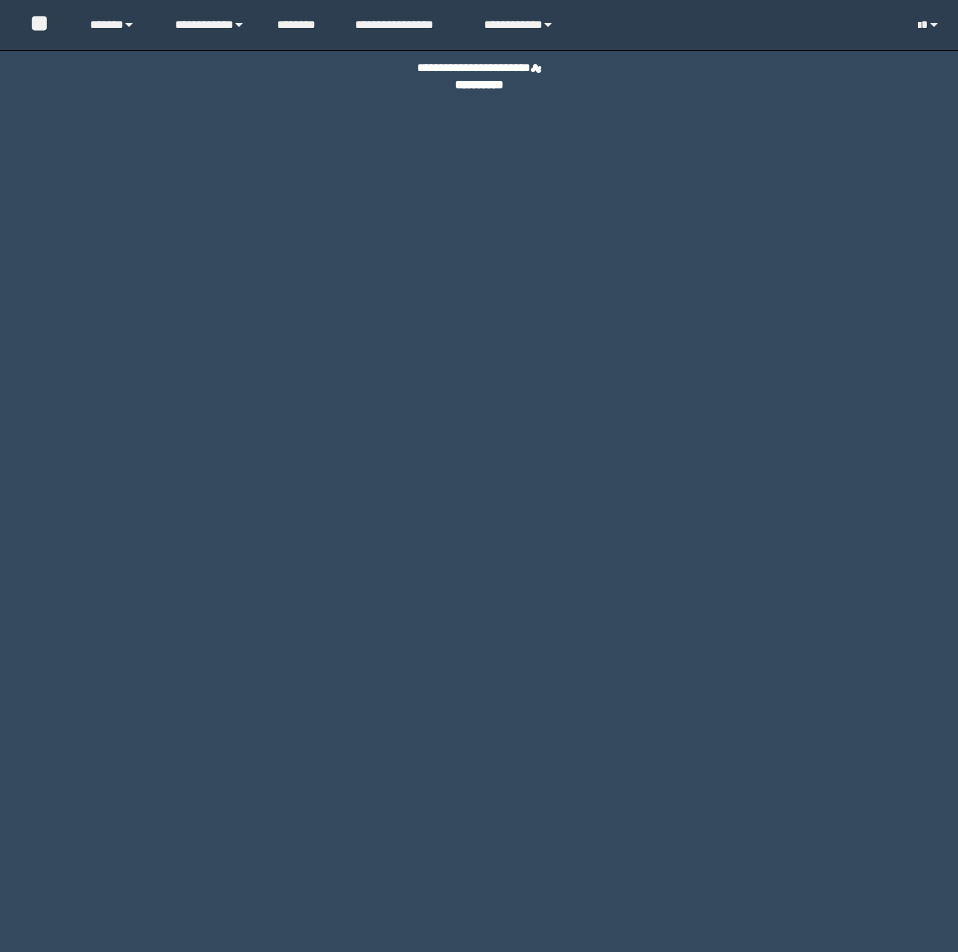 scroll, scrollTop: 0, scrollLeft: 0, axis: both 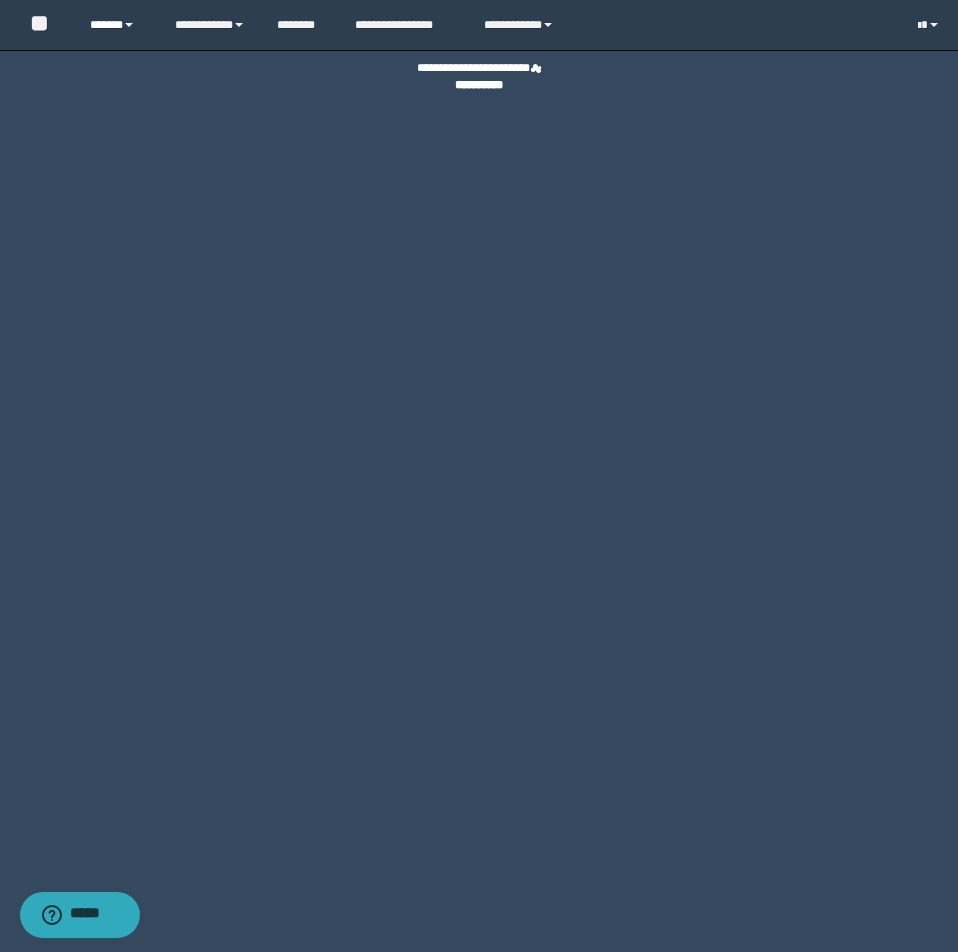click on "******" at bounding box center [117, 25] 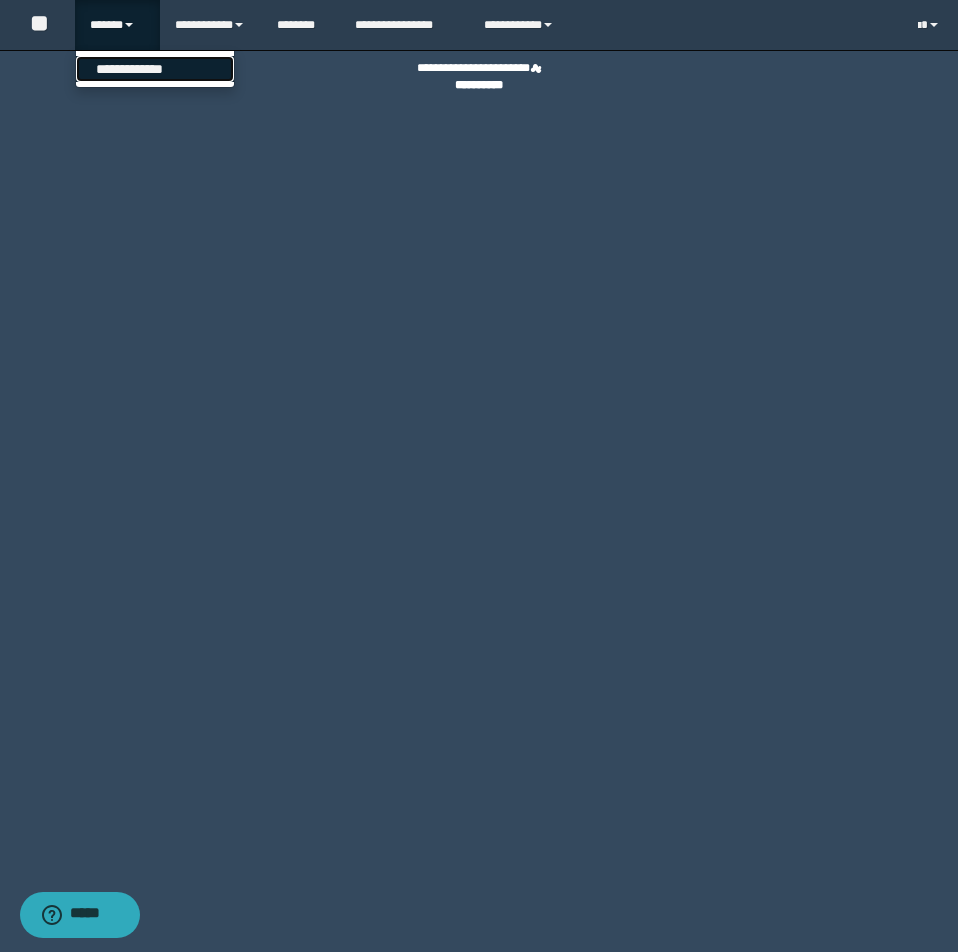 click on "**********" at bounding box center [155, 69] 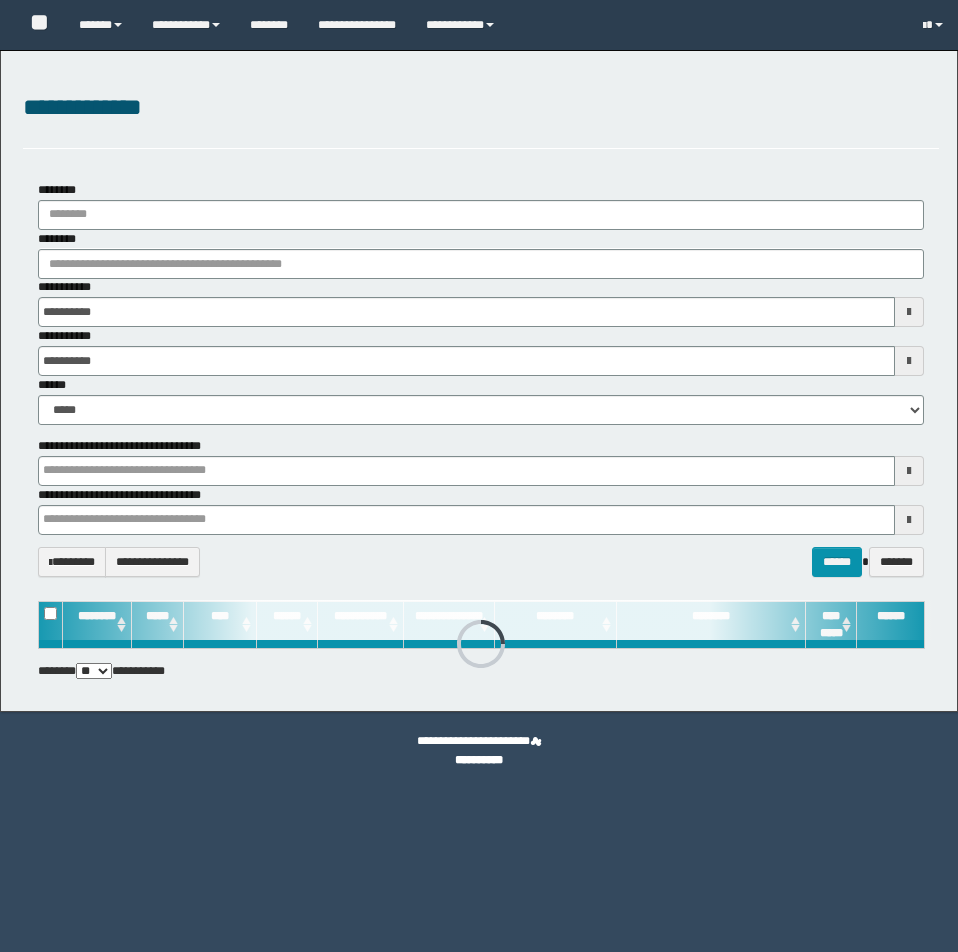 scroll, scrollTop: 0, scrollLeft: 0, axis: both 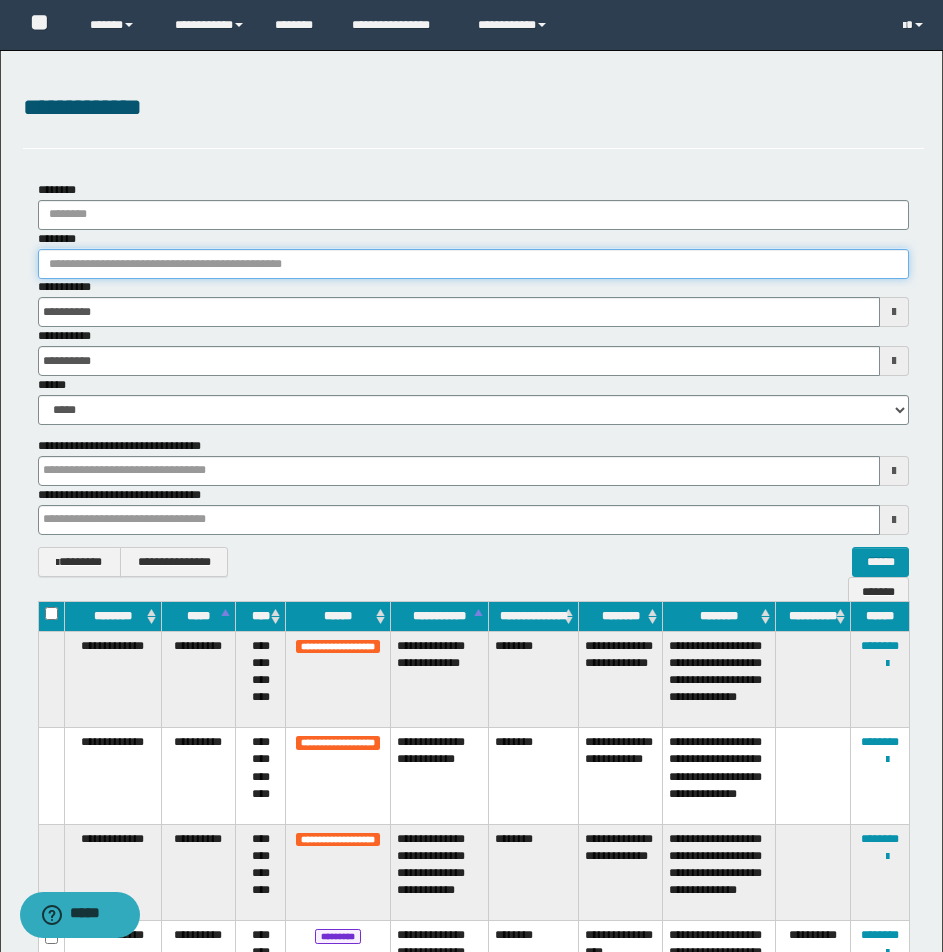 click on "********" at bounding box center [473, 264] 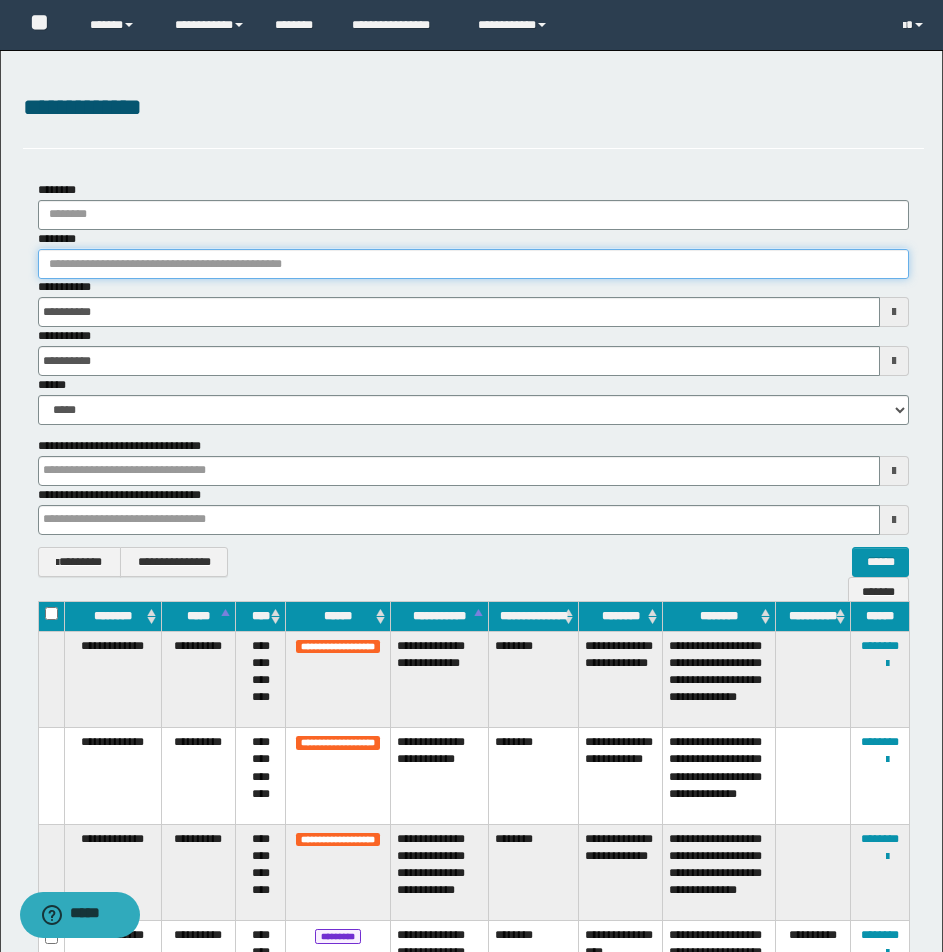 click on "********" at bounding box center [473, 264] 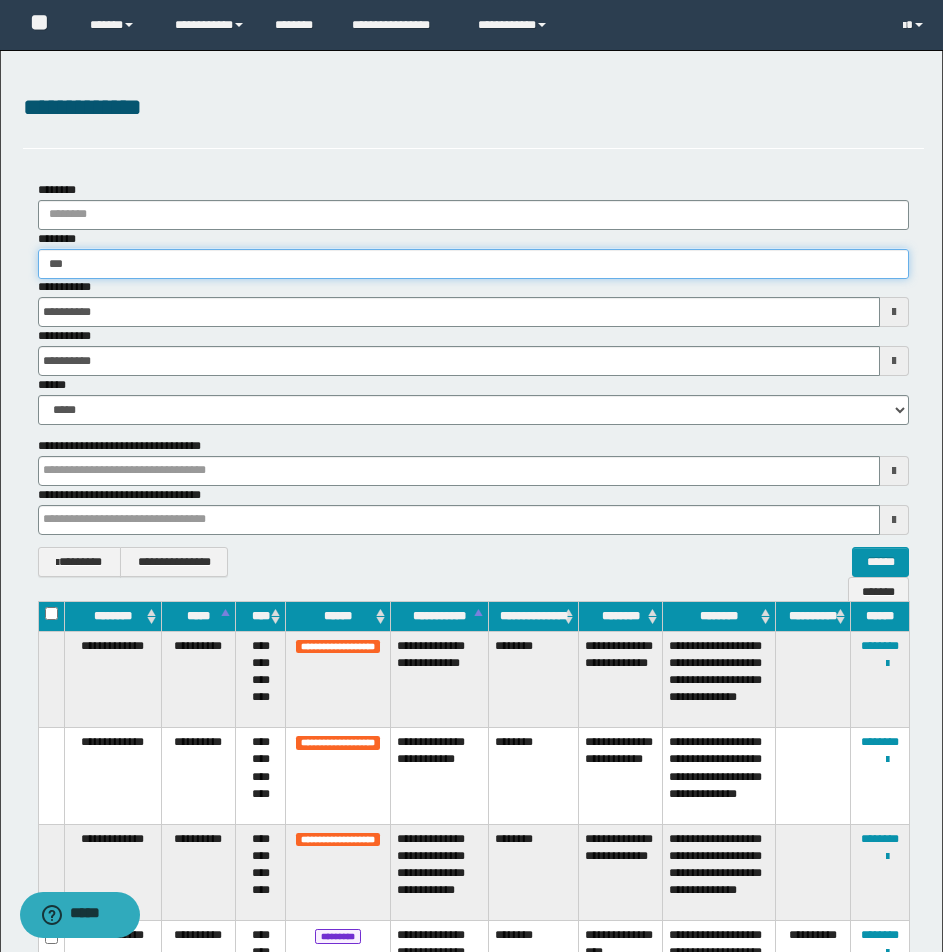 type on "****" 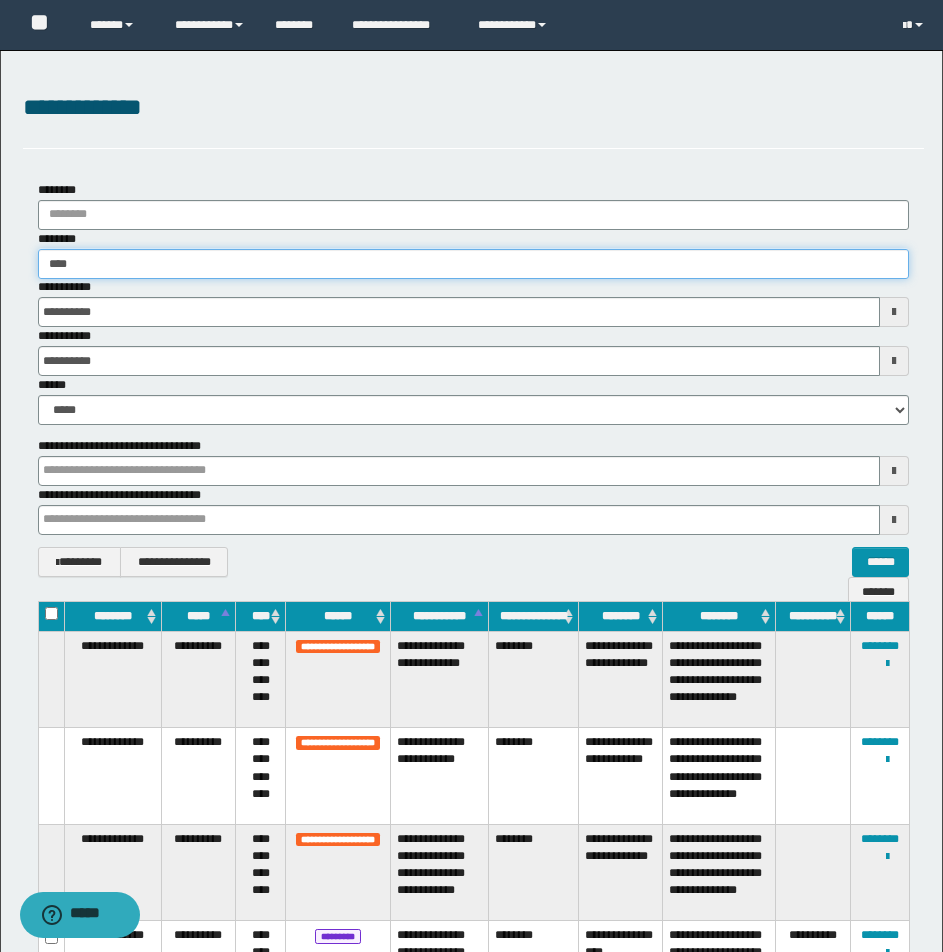 type on "****" 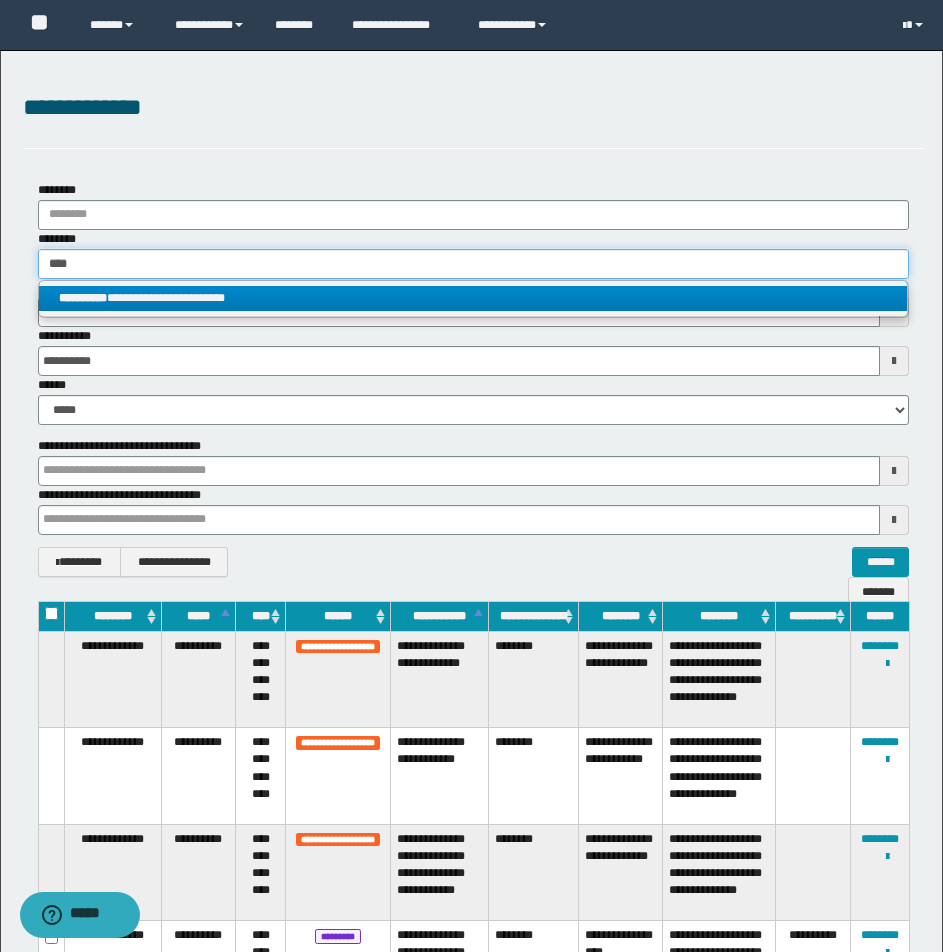 type on "****" 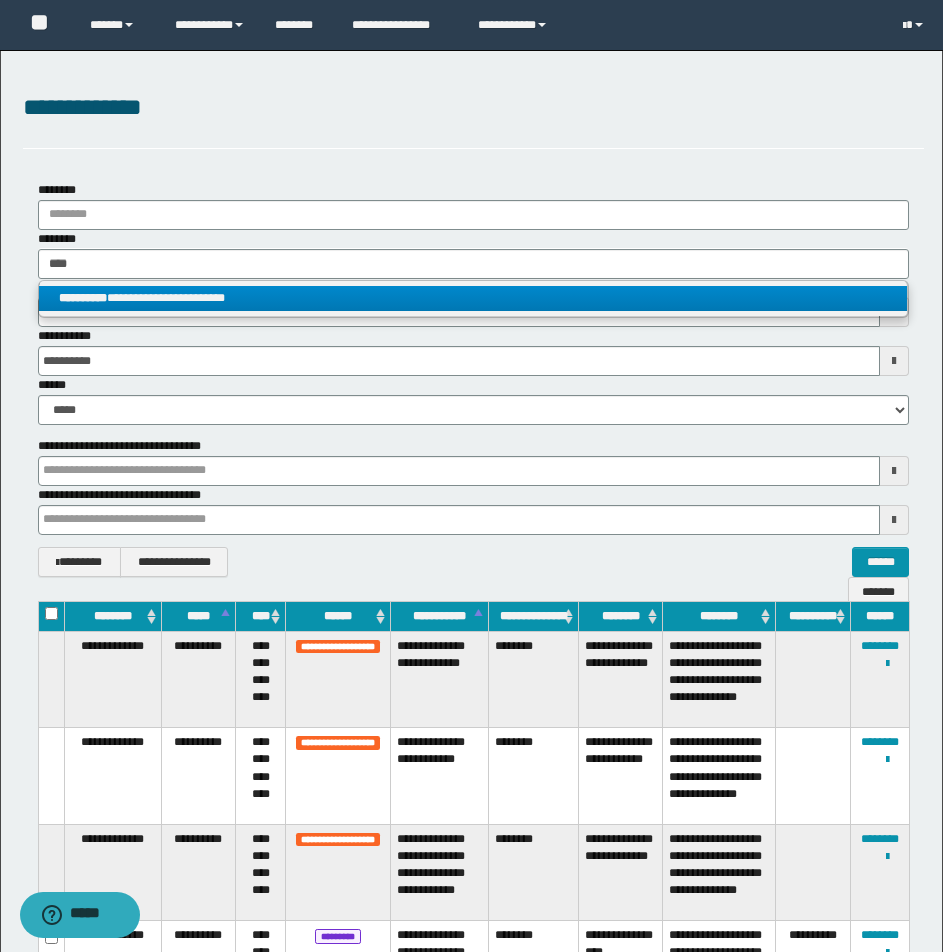 click on "**********" at bounding box center (473, 298) 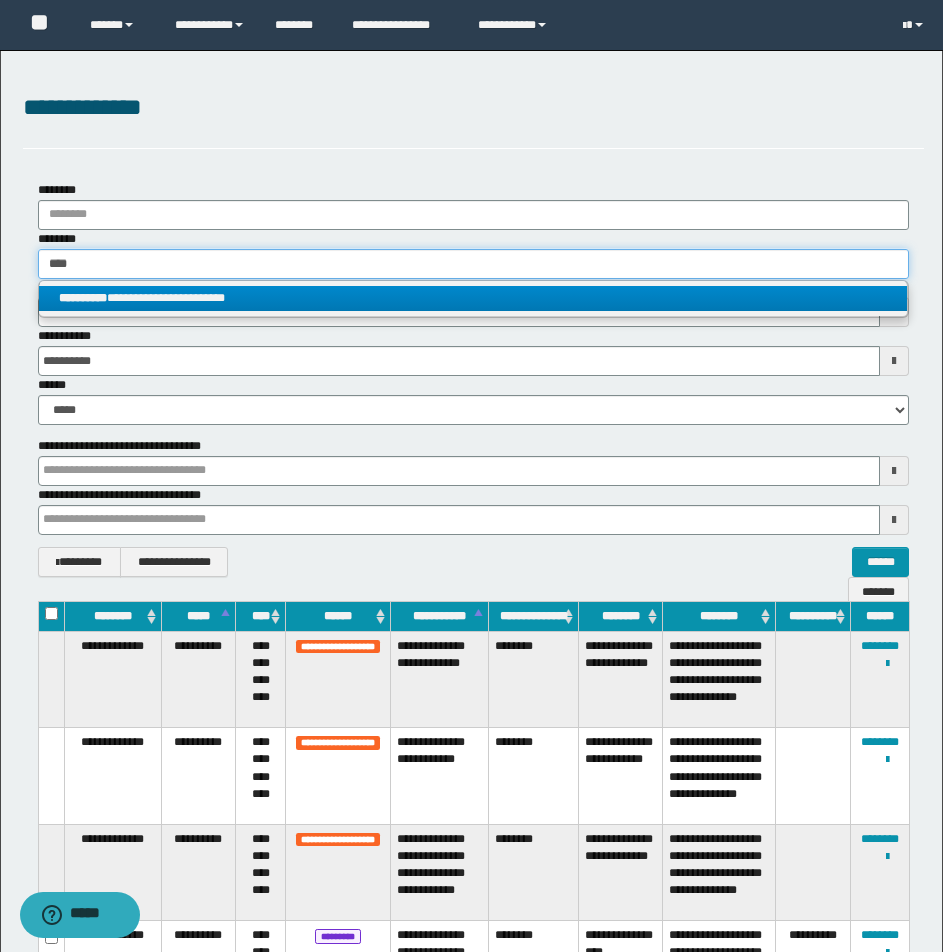 type 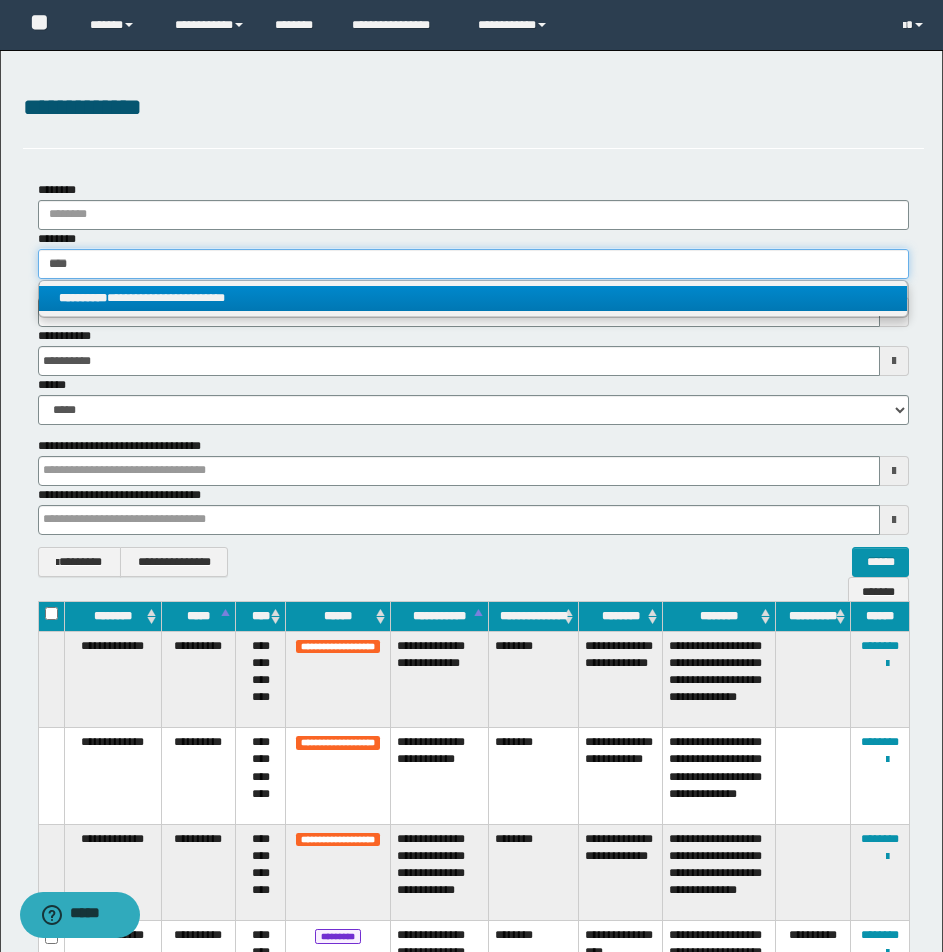 type on "**********" 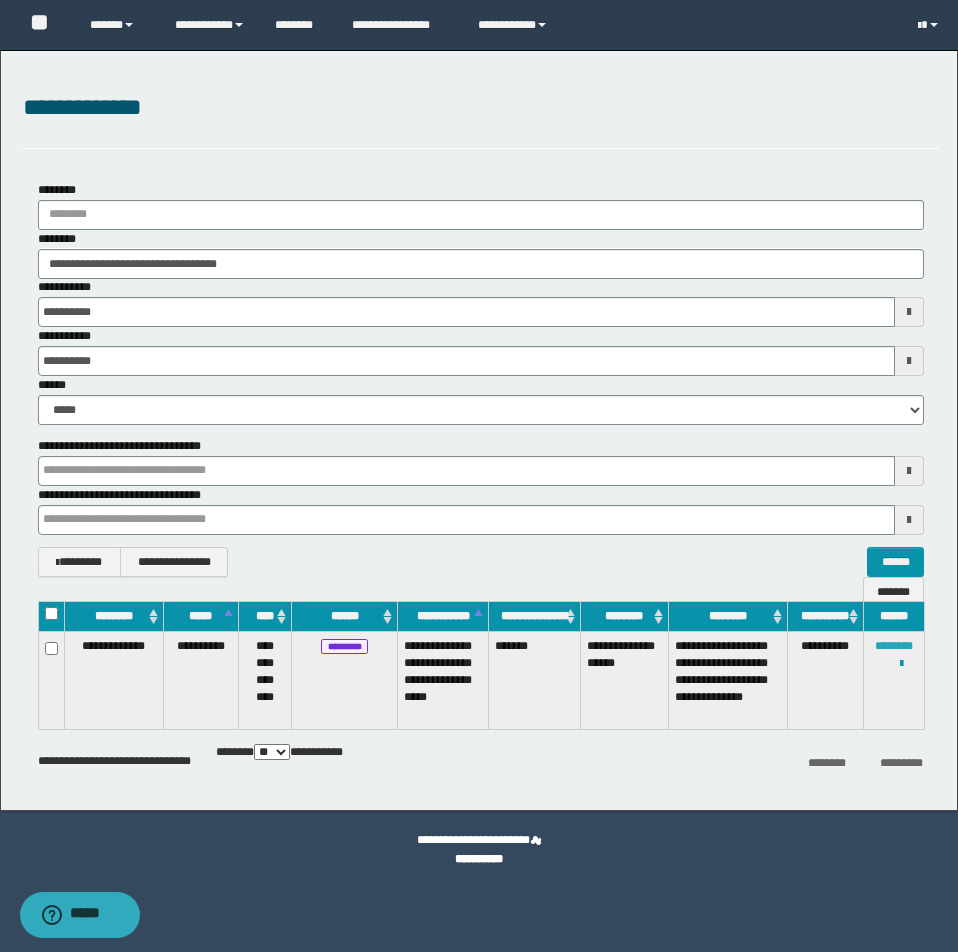 click on "********" at bounding box center [894, 646] 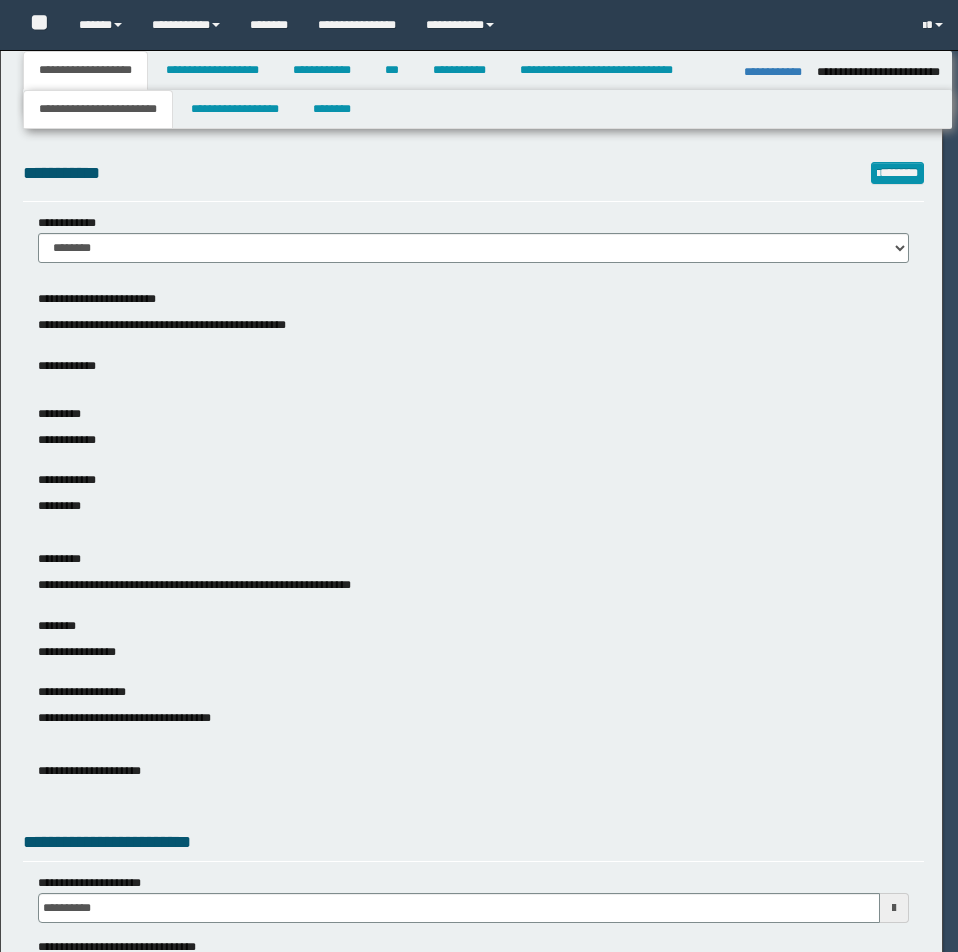 select on "**" 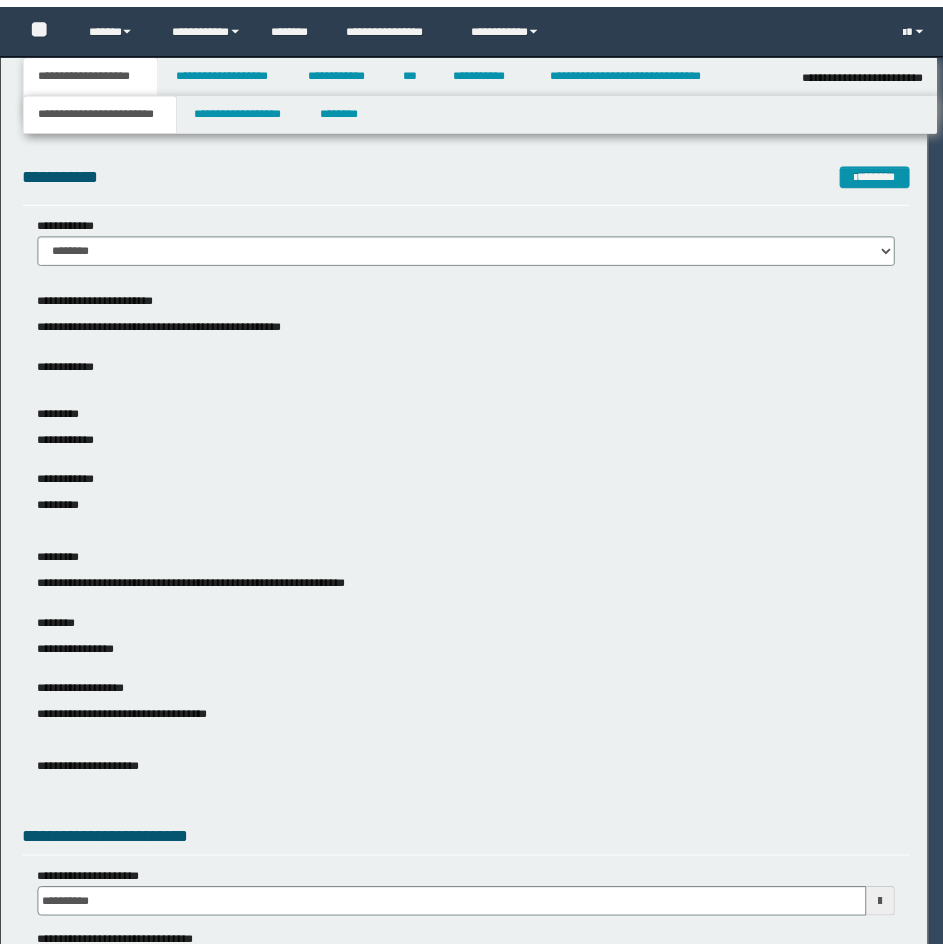 scroll, scrollTop: 0, scrollLeft: 0, axis: both 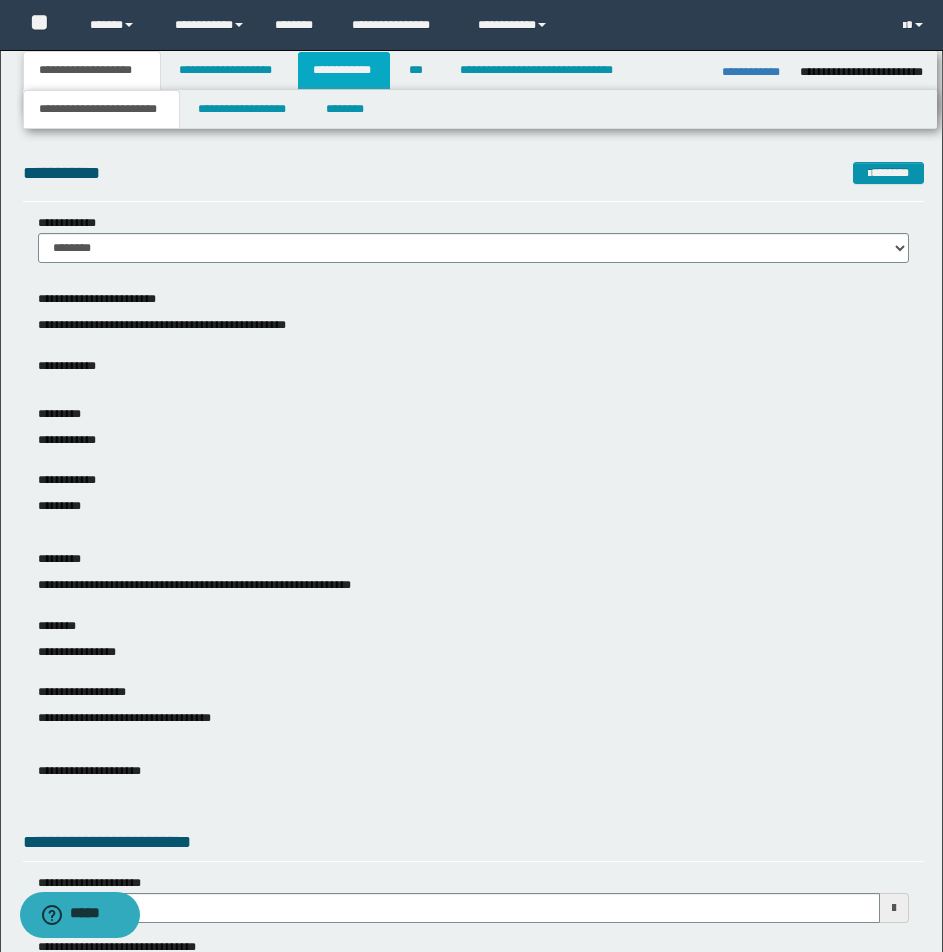 click on "**********" at bounding box center (344, 70) 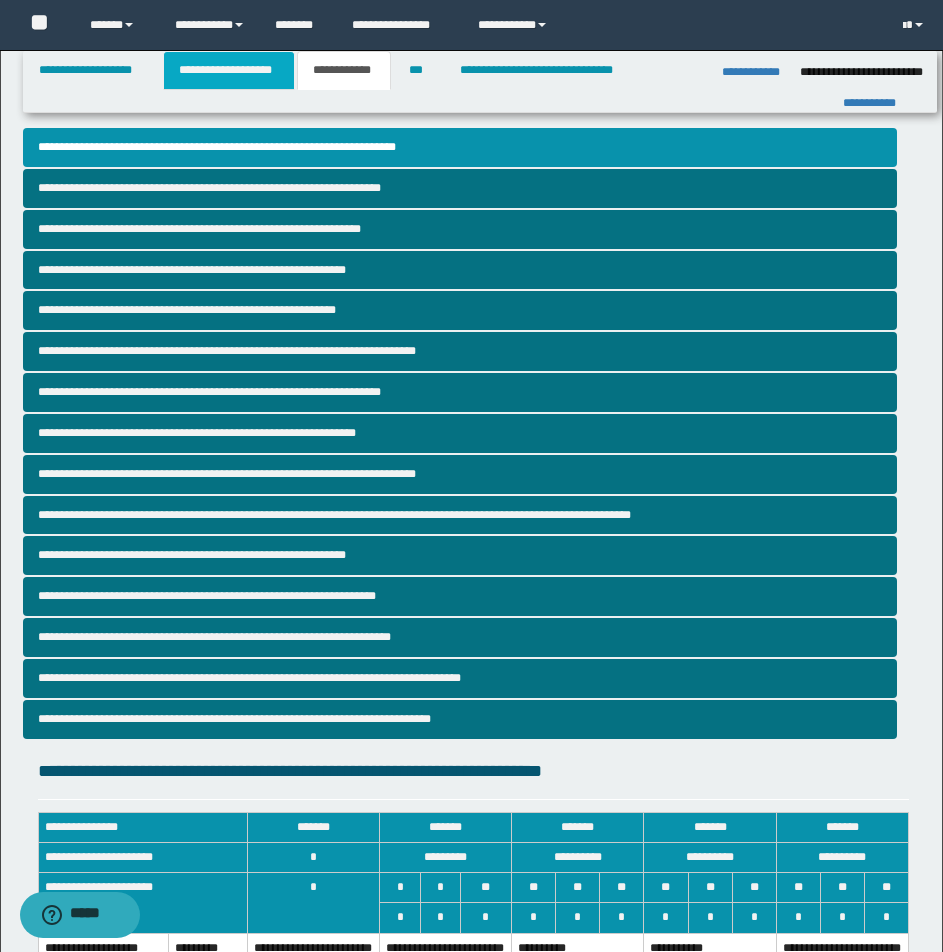click on "**********" at bounding box center [229, 70] 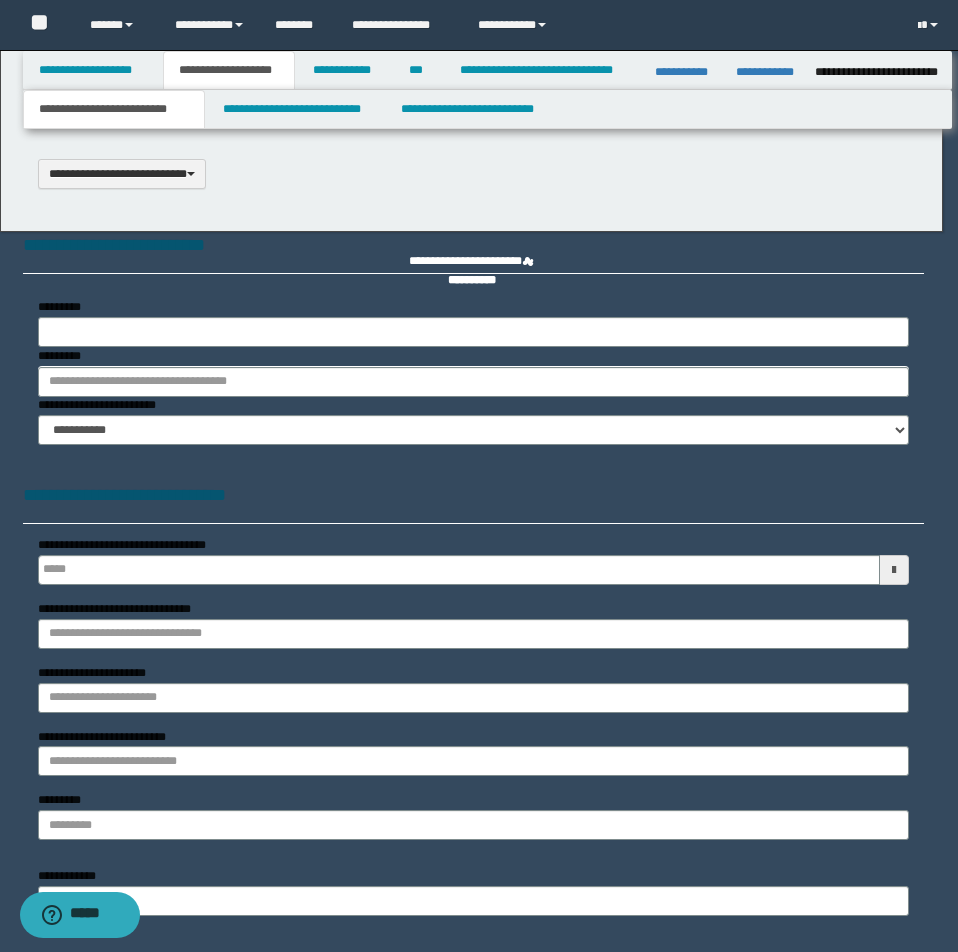 type 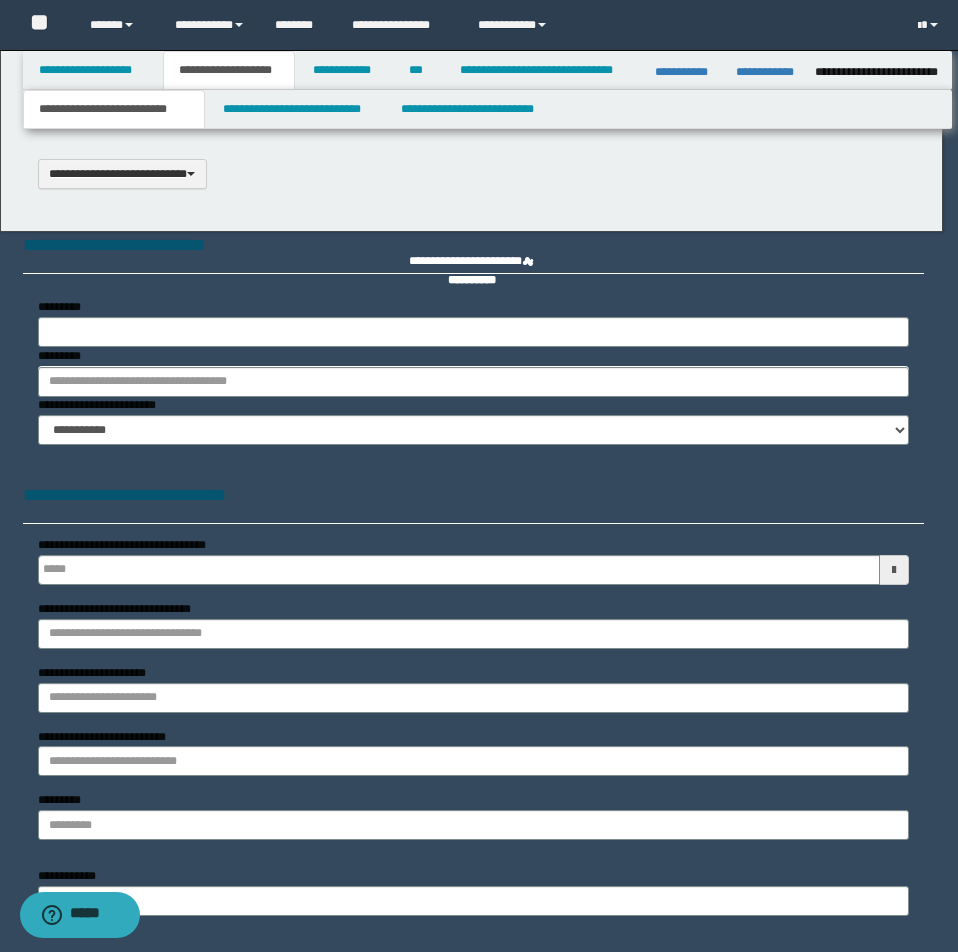 select on "*" 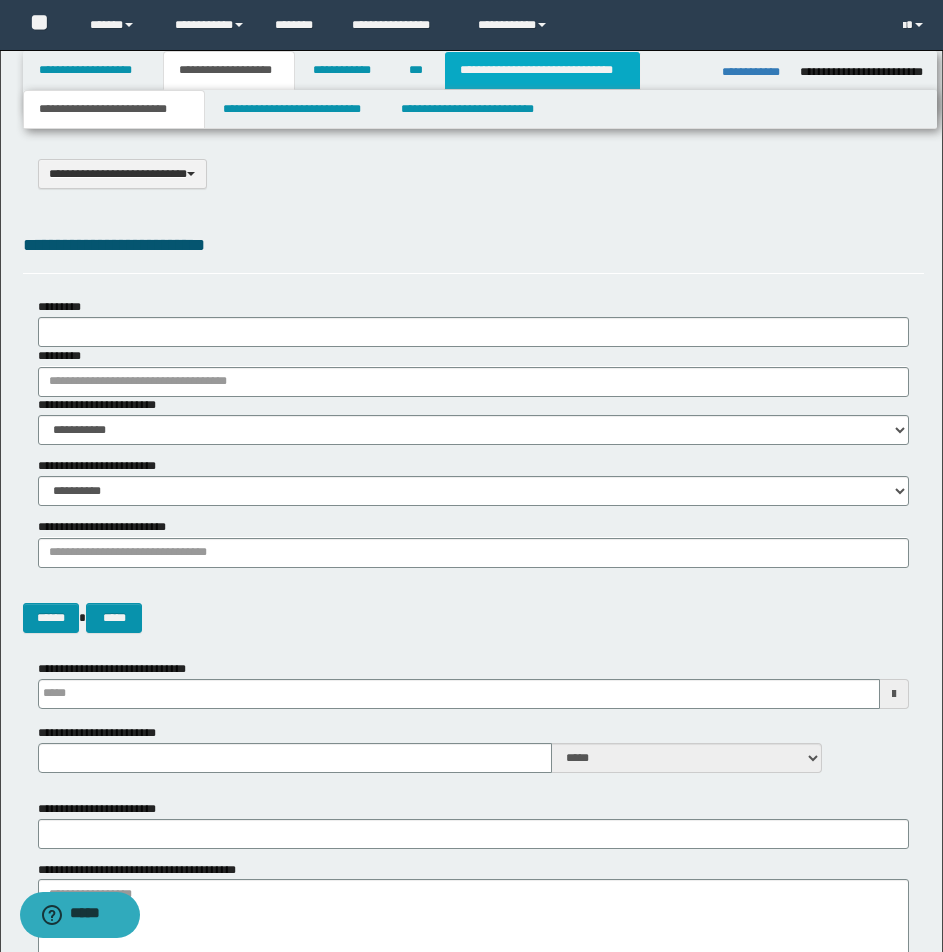 scroll, scrollTop: 0, scrollLeft: 0, axis: both 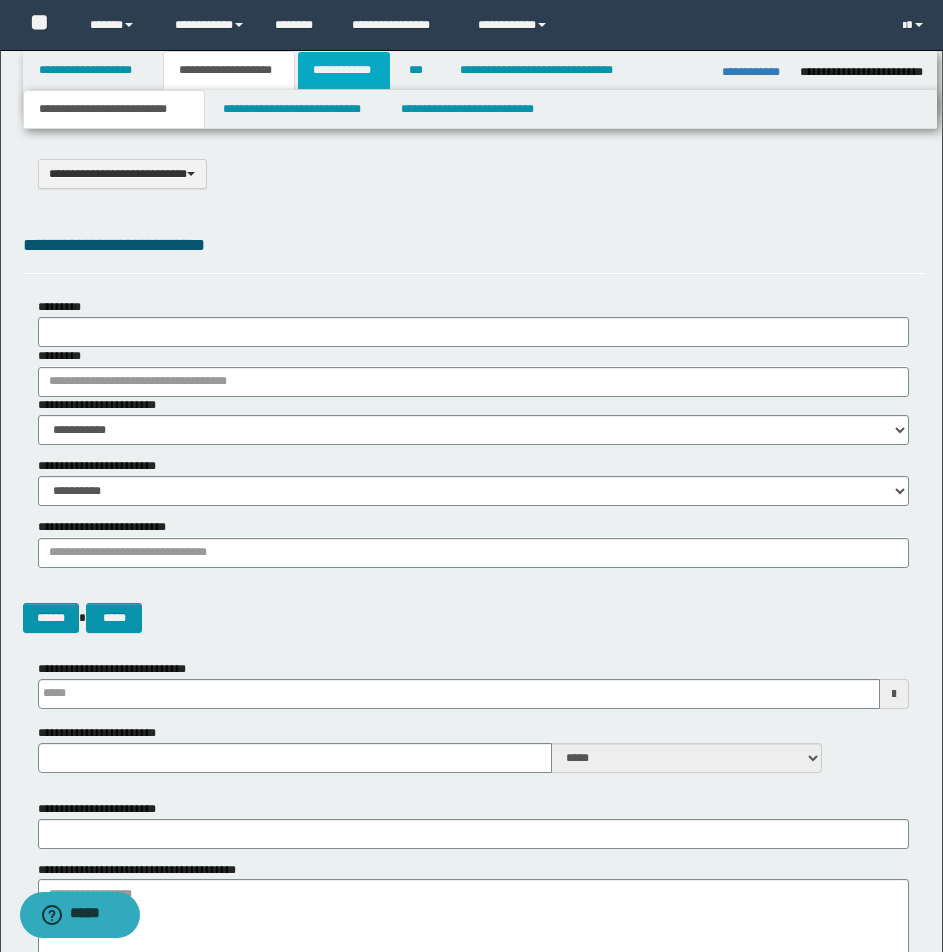 click on "**********" at bounding box center (344, 70) 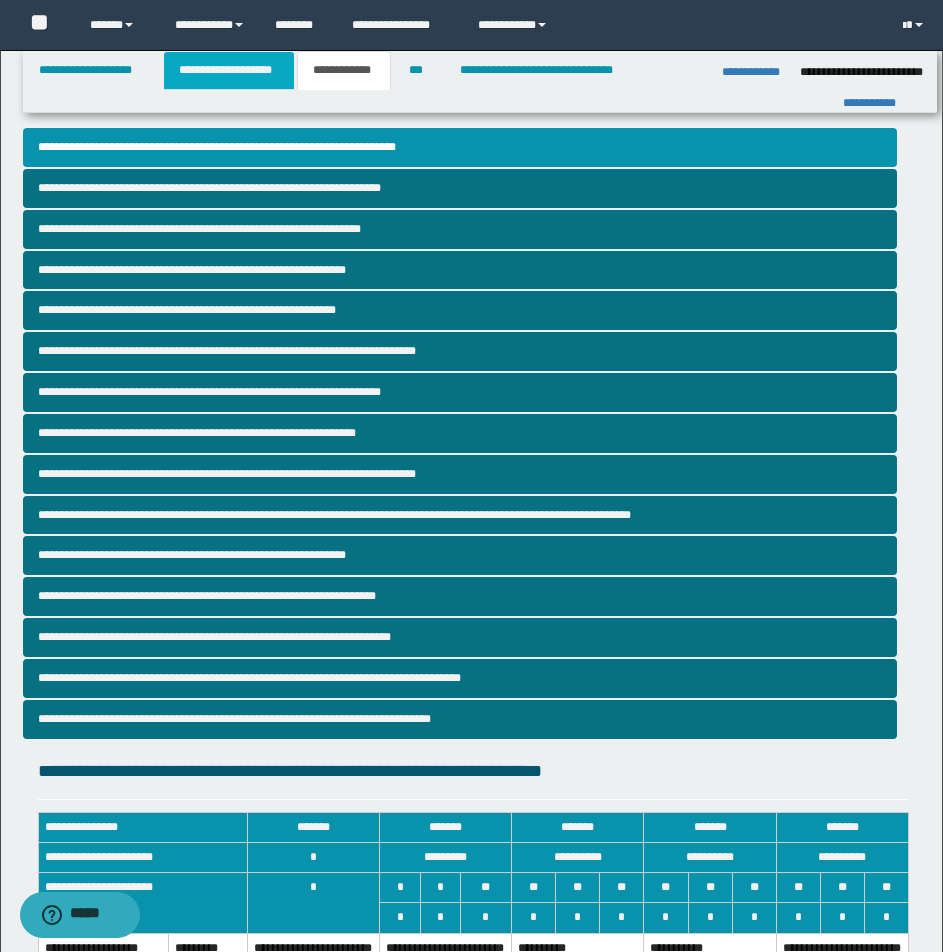 click on "**********" at bounding box center (229, 70) 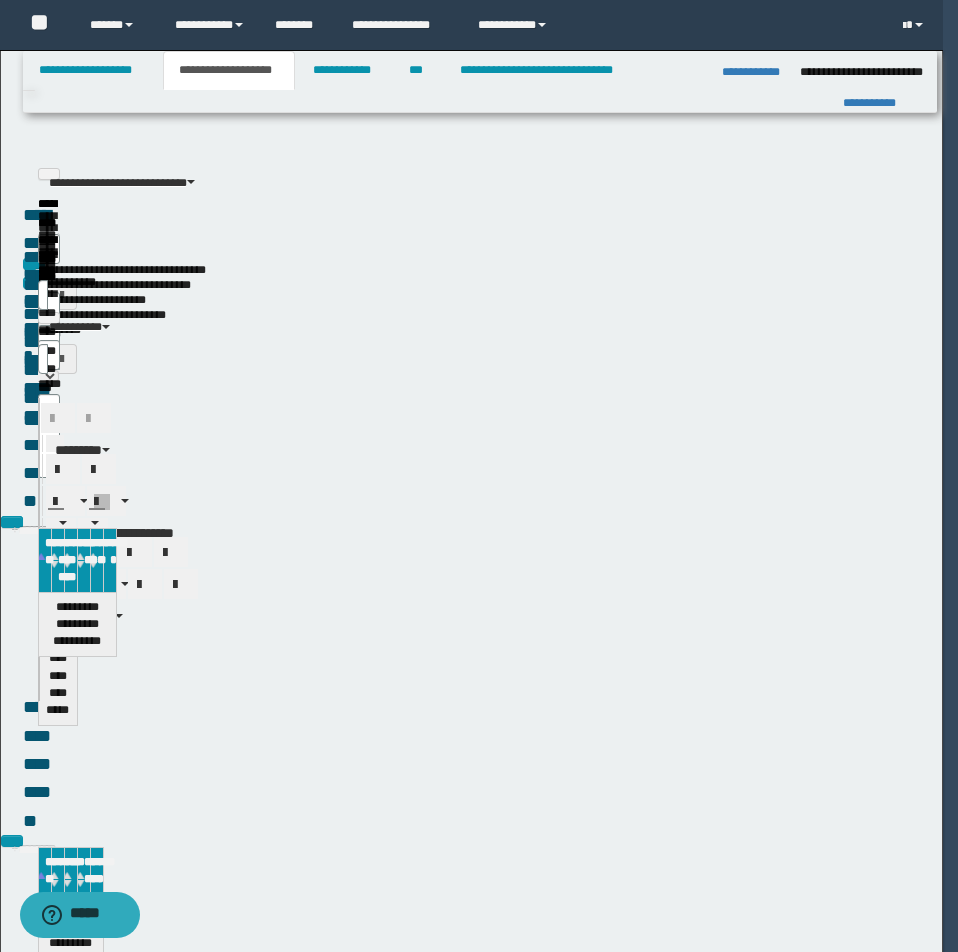type 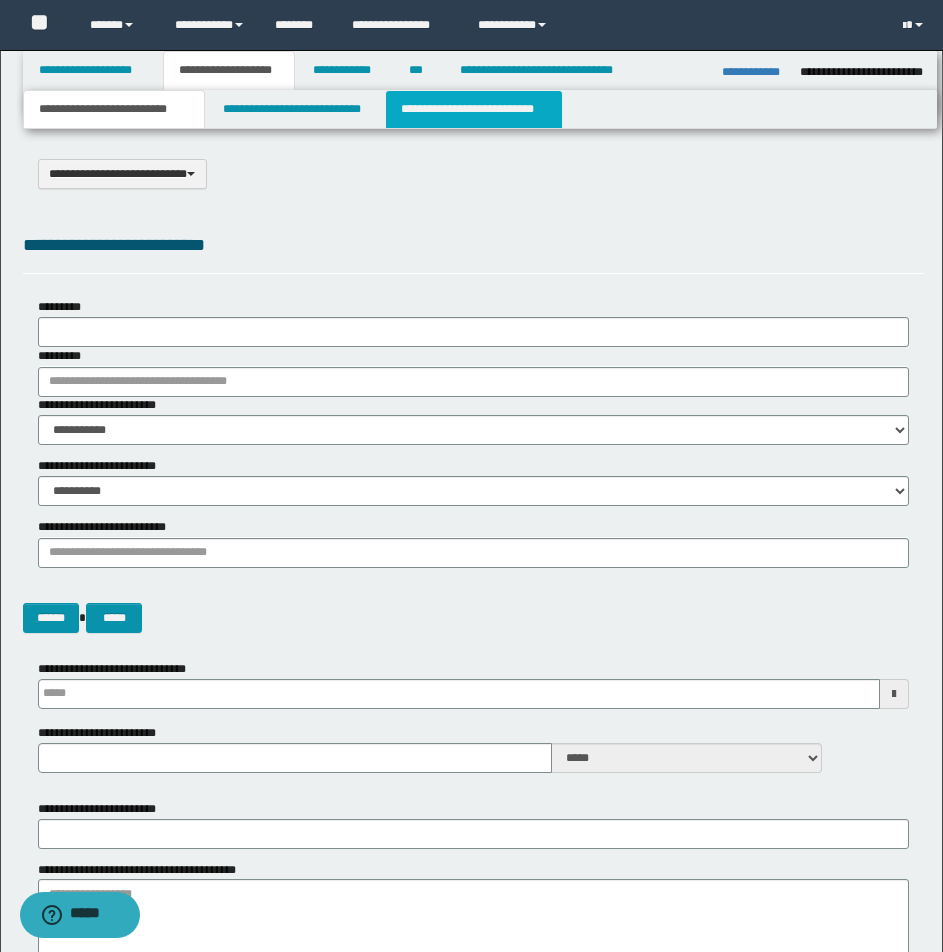 click on "**********" at bounding box center (474, 109) 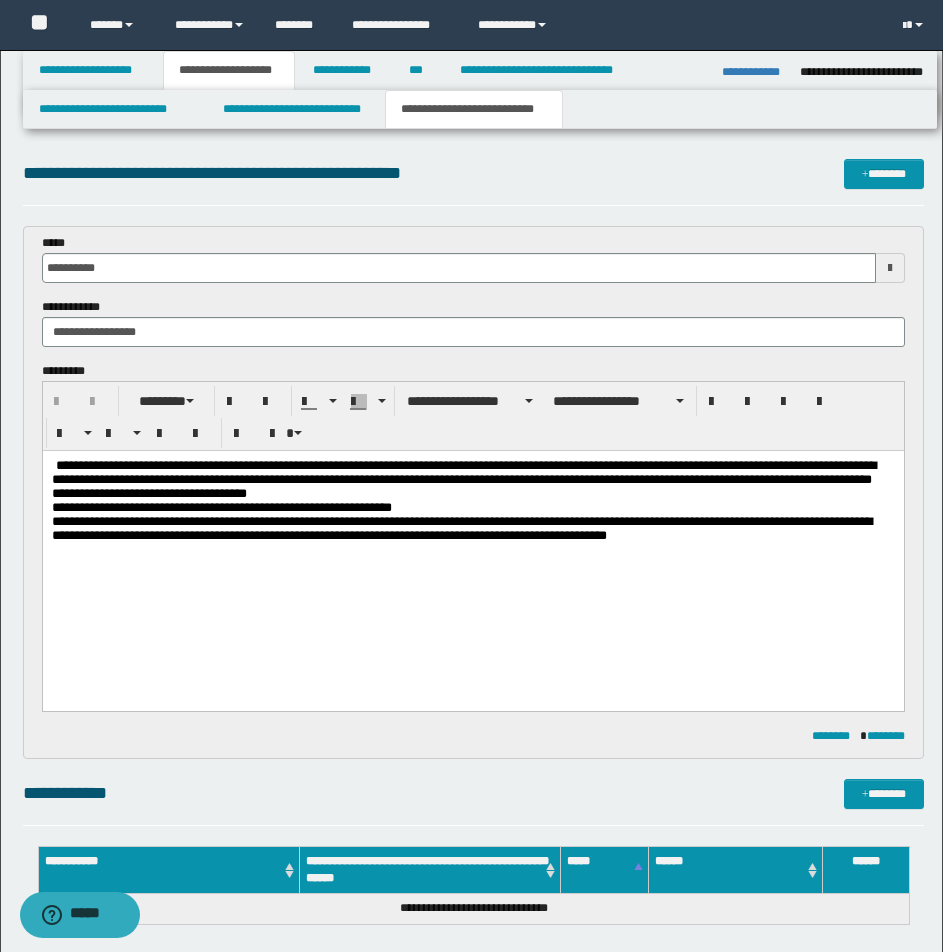 scroll, scrollTop: 0, scrollLeft: 0, axis: both 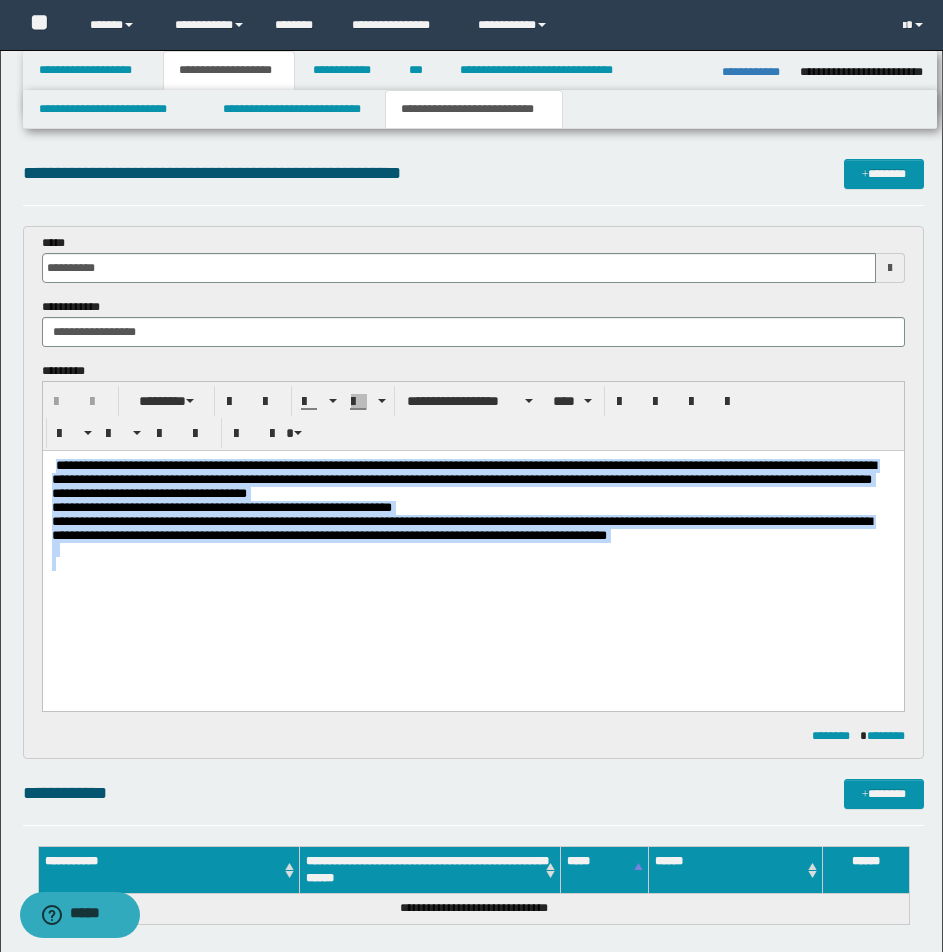 drag, startPoint x: 54, startPoint y: 469, endPoint x: 881, endPoint y: 578, distance: 834.1523 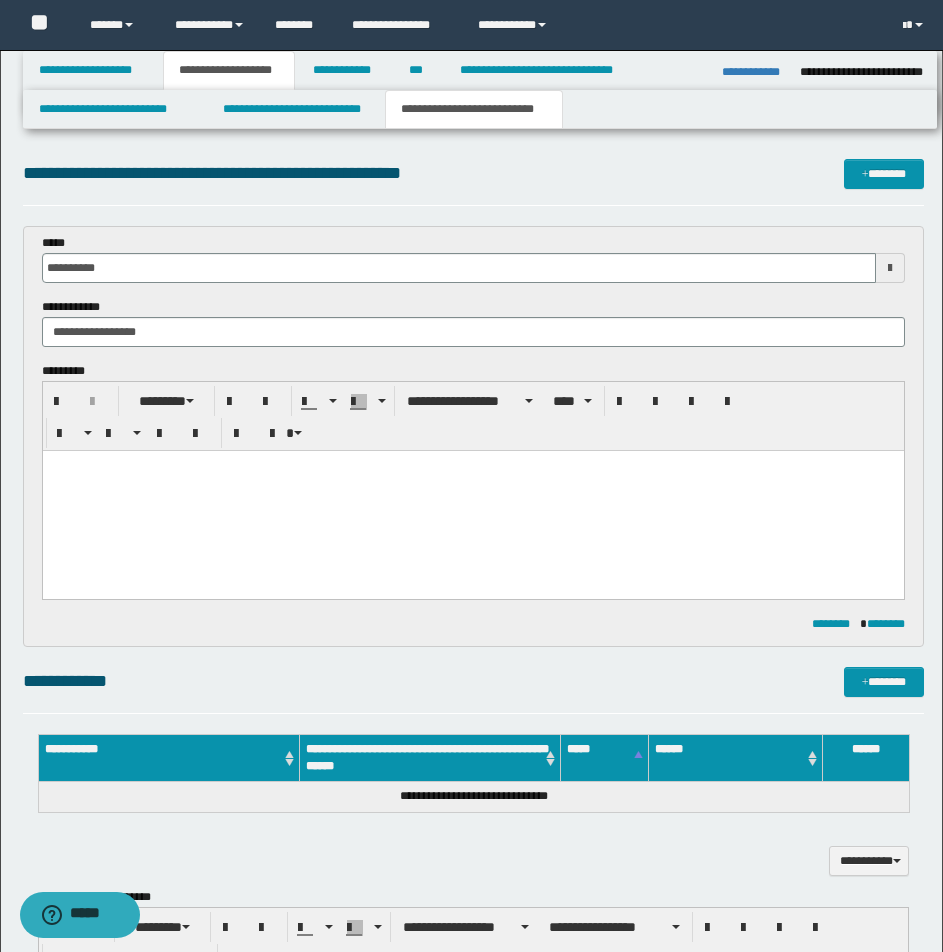 paste 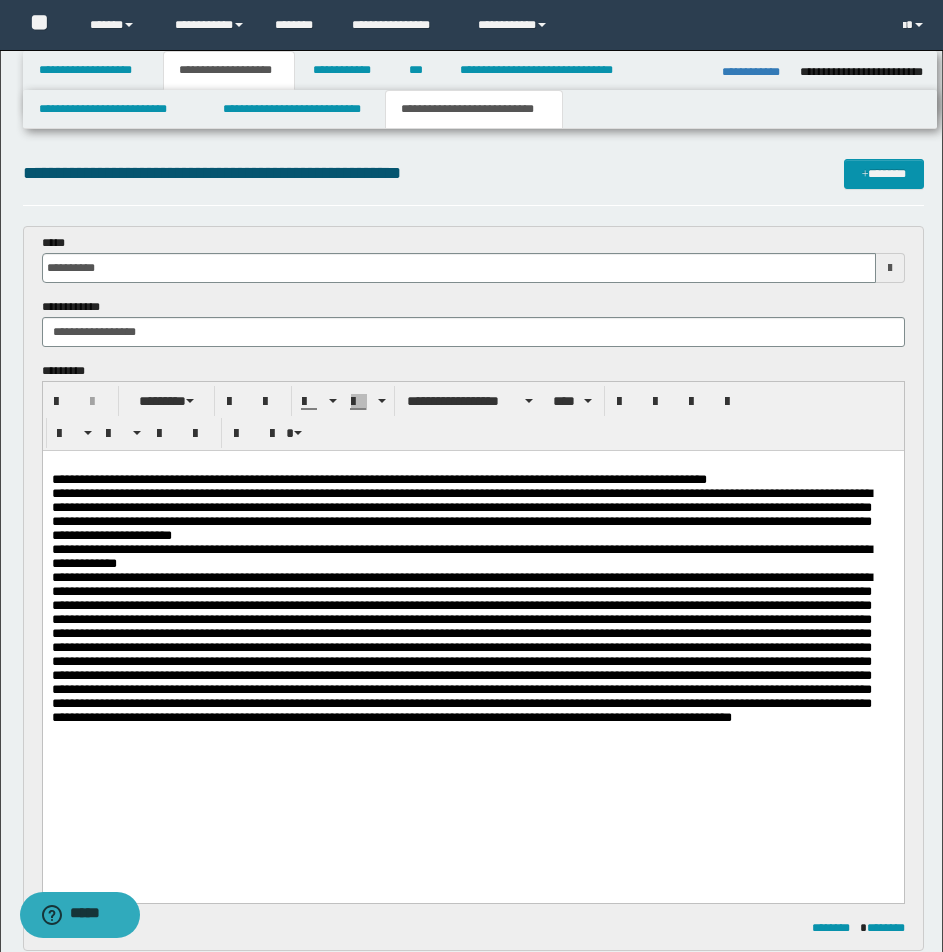 click at bounding box center [472, 466] 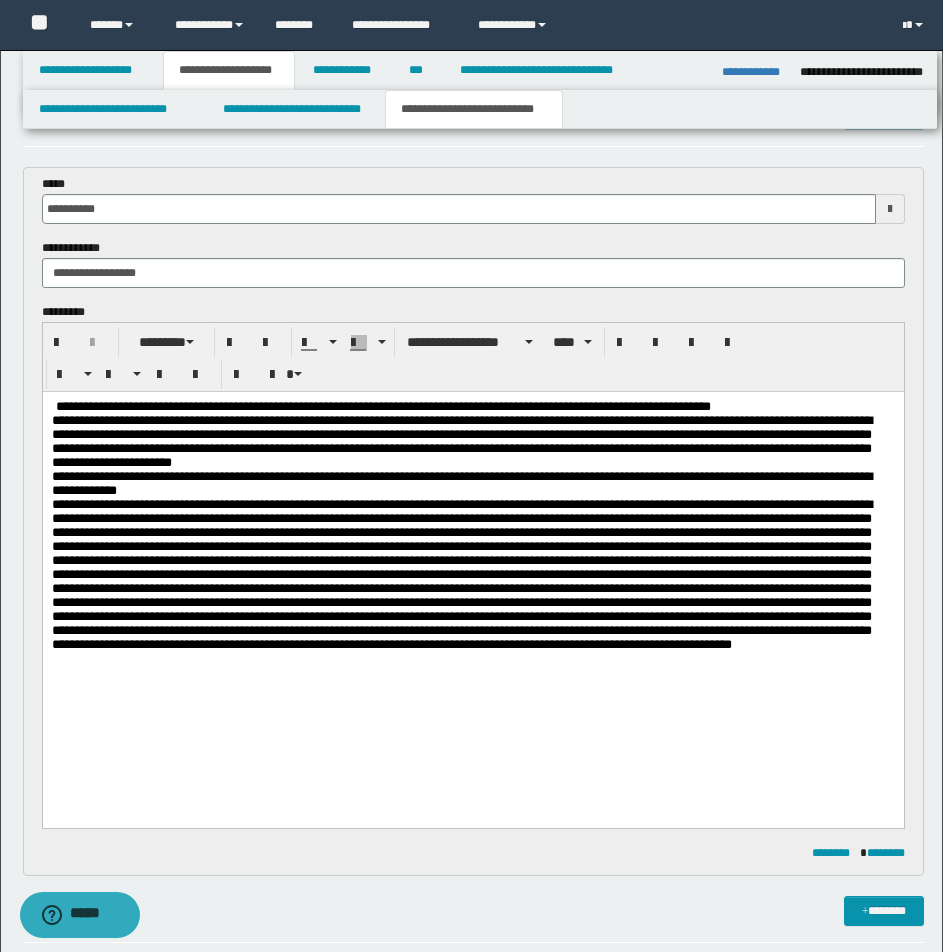 scroll, scrollTop: 80, scrollLeft: 0, axis: vertical 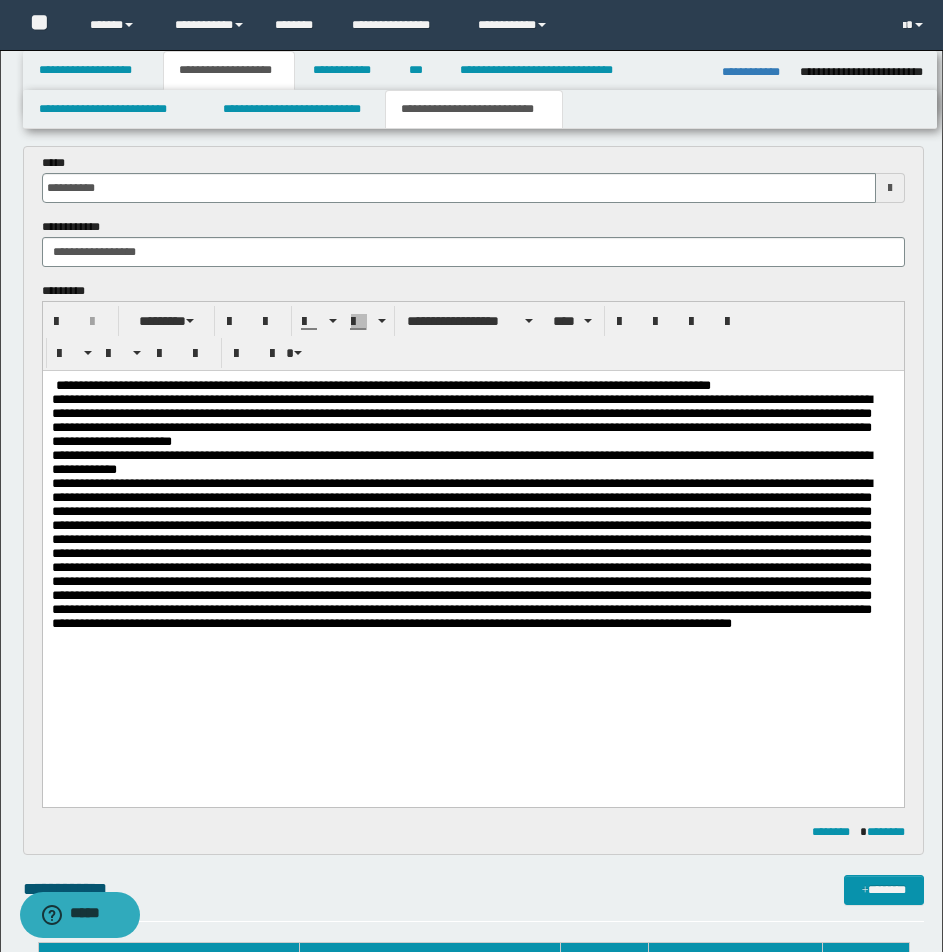 click at bounding box center [472, 554] 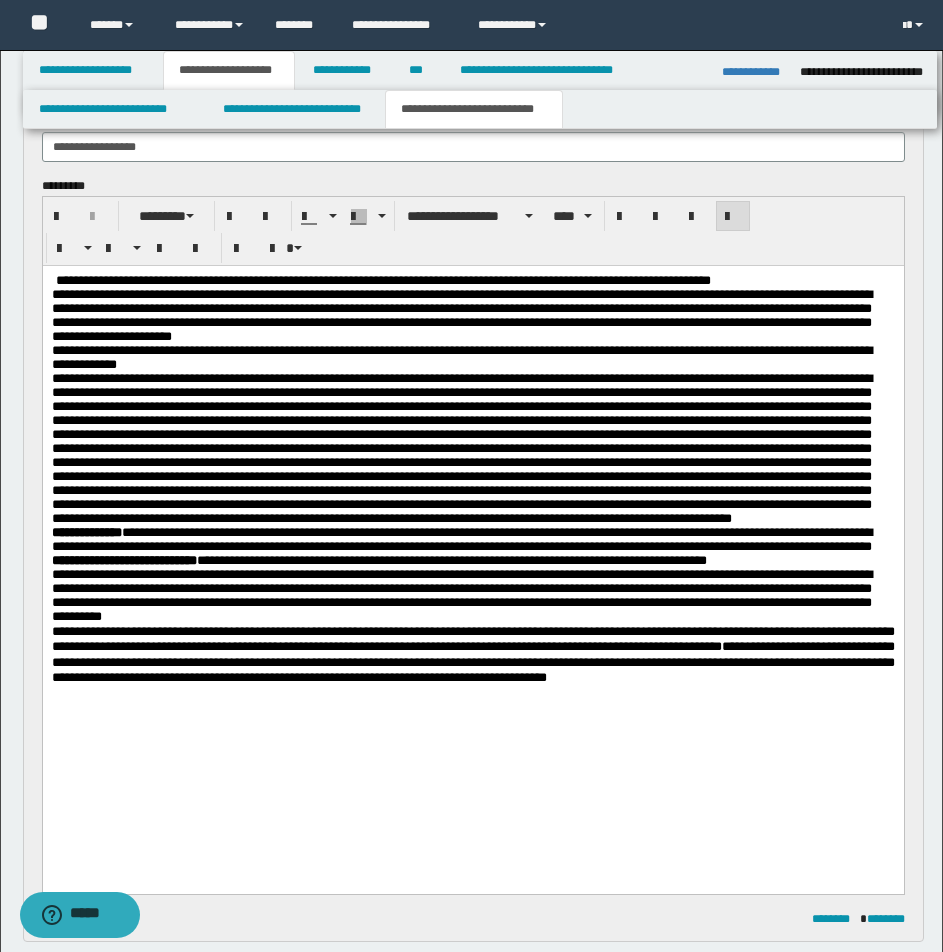 scroll, scrollTop: 250, scrollLeft: 0, axis: vertical 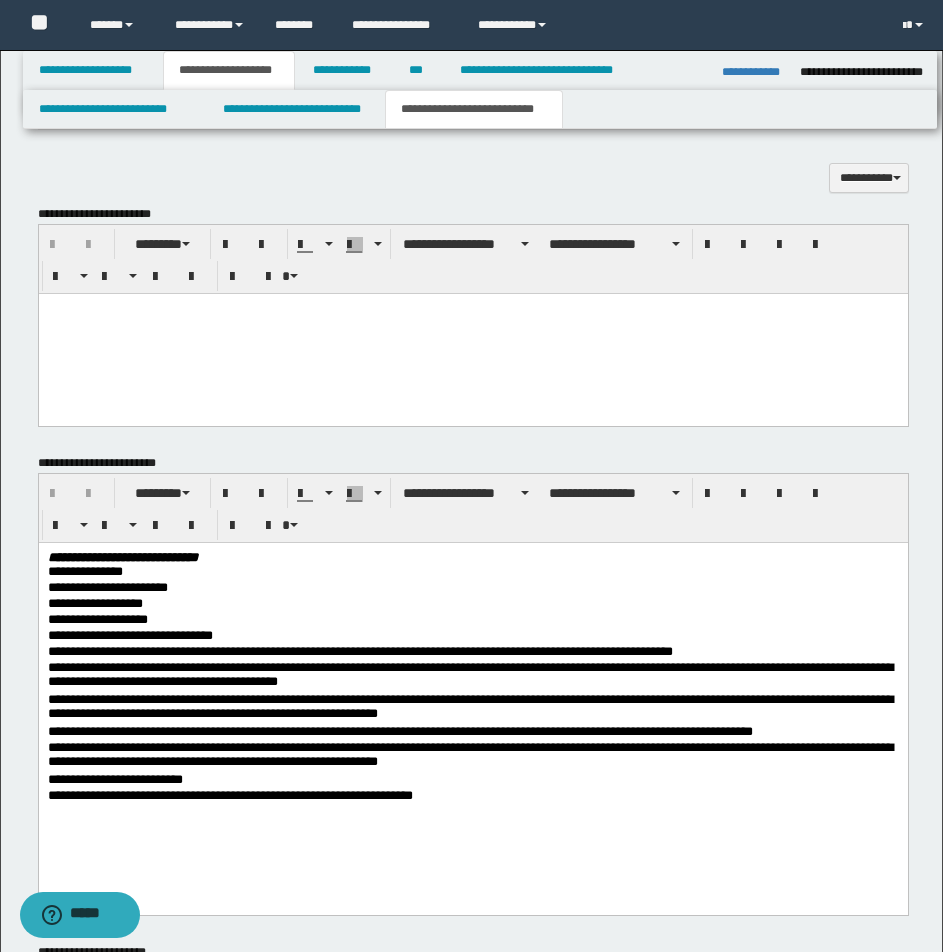 drag, startPoint x: 74, startPoint y: 615, endPoint x: 54, endPoint y: 311, distance: 304.6572 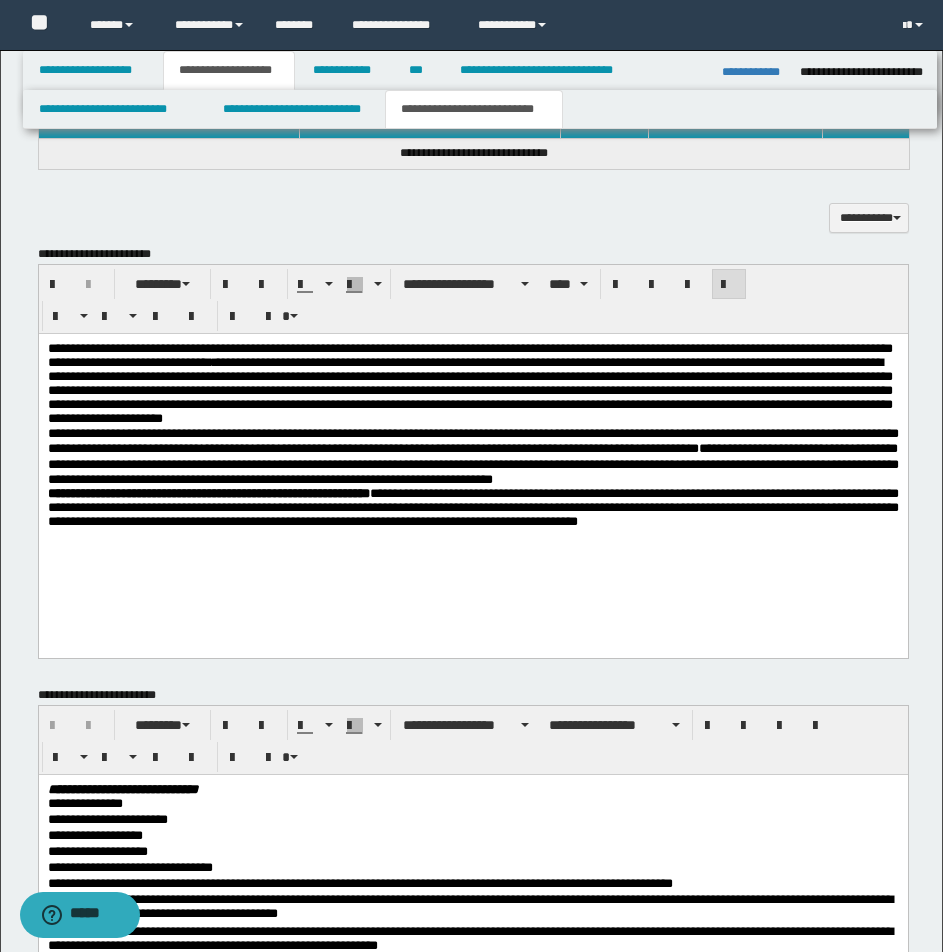scroll, scrollTop: 1083, scrollLeft: 0, axis: vertical 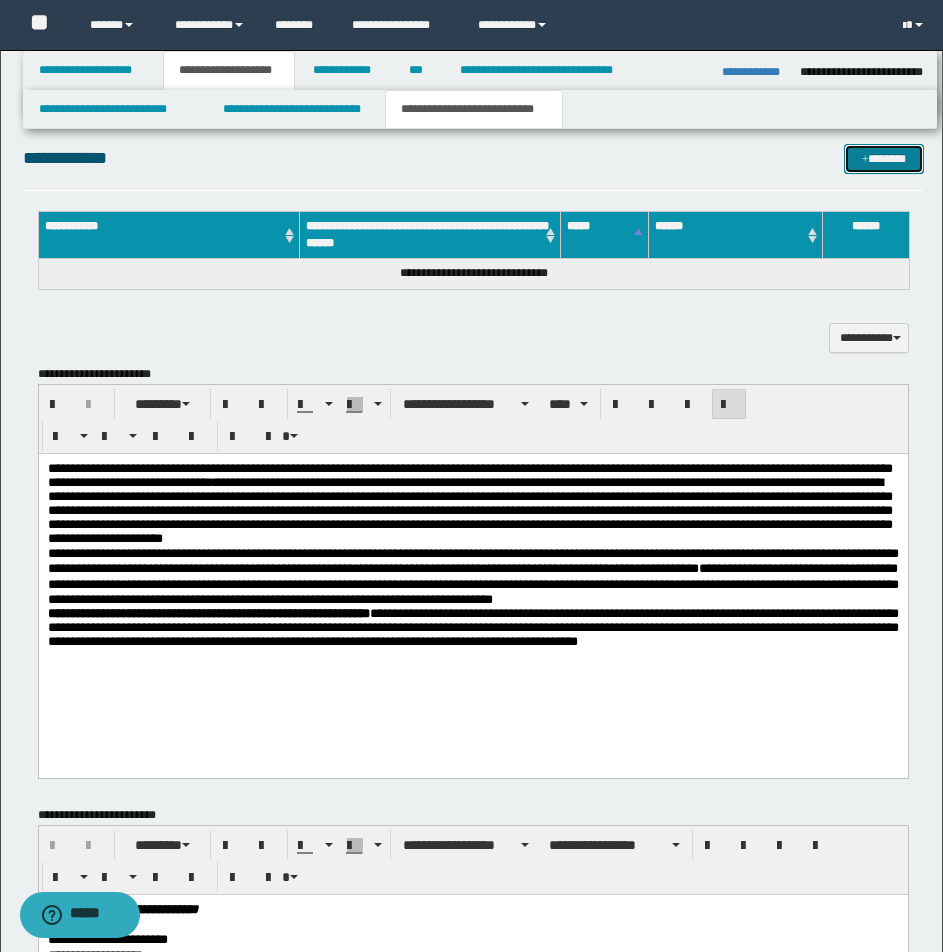 click on "*******" at bounding box center [884, 159] 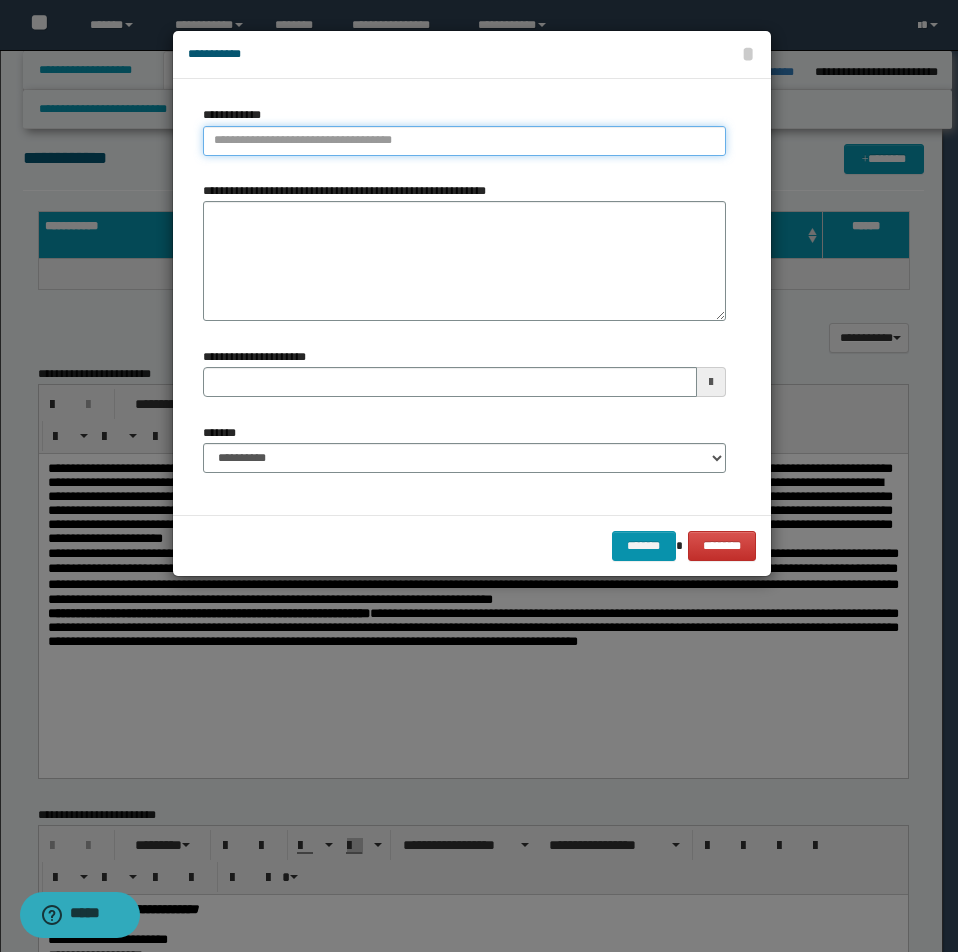 click on "**********" at bounding box center (464, 141) 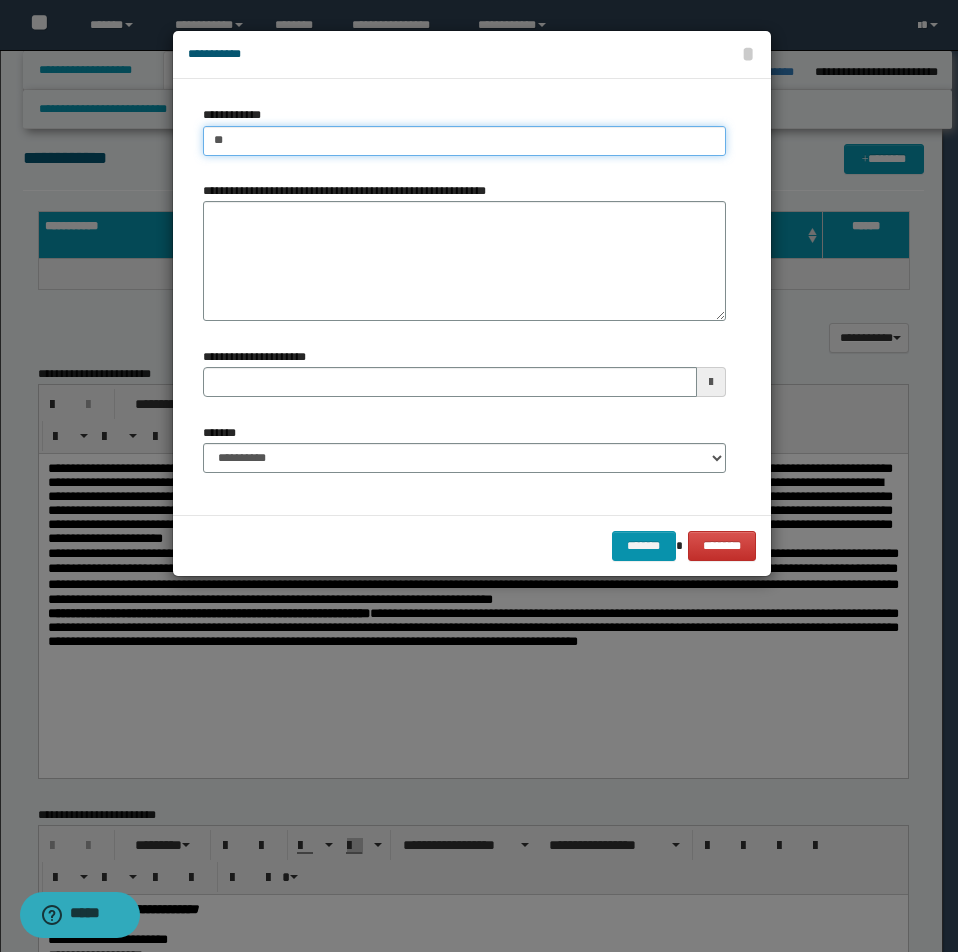 type on "***" 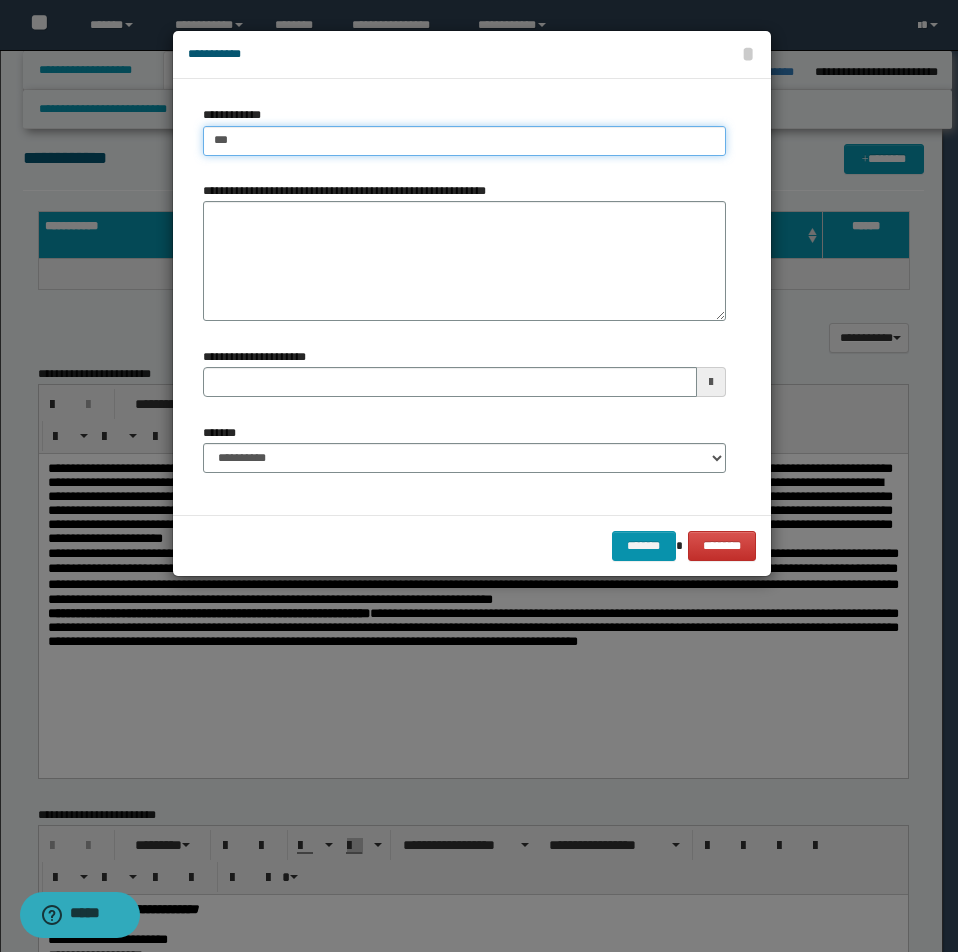 type on "**********" 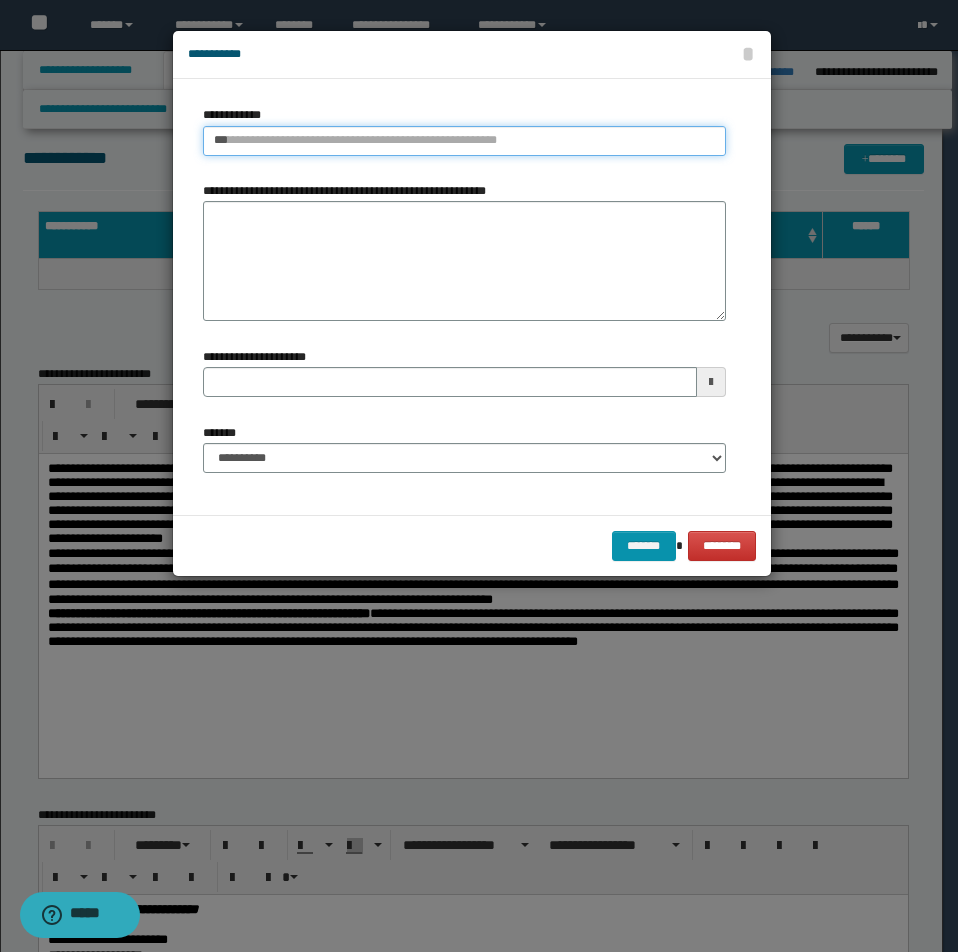 type 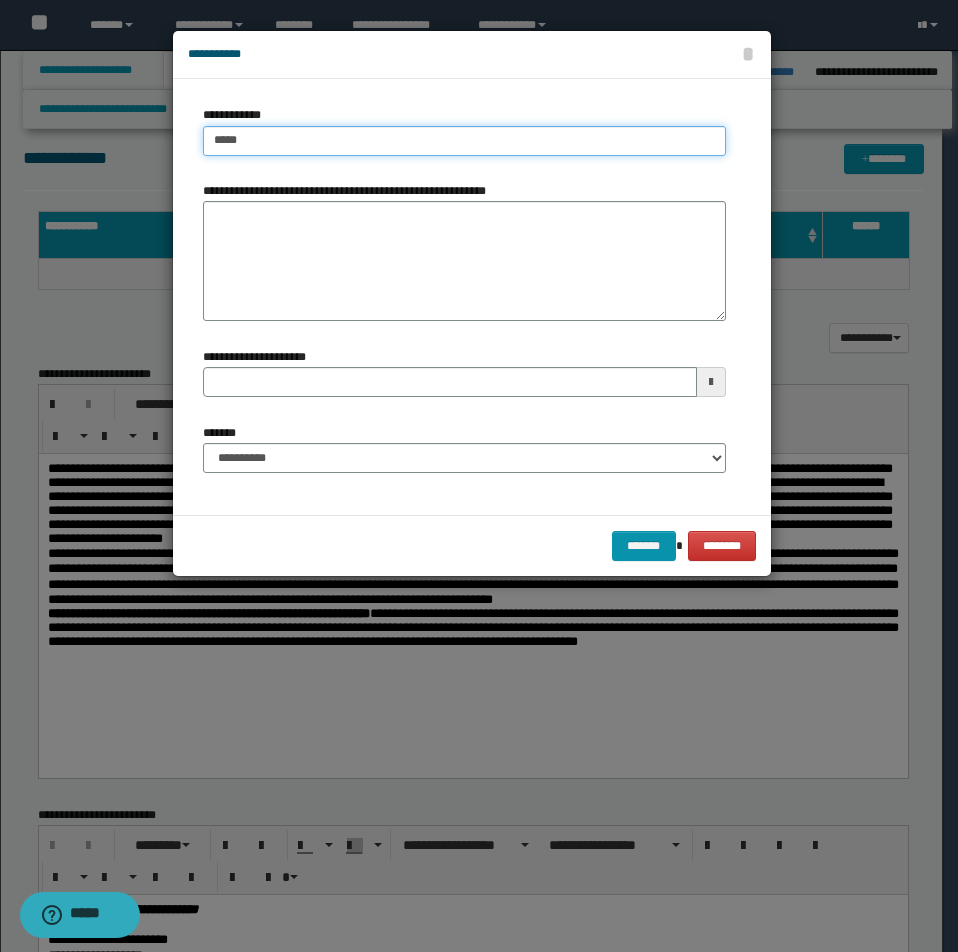 type on "*****" 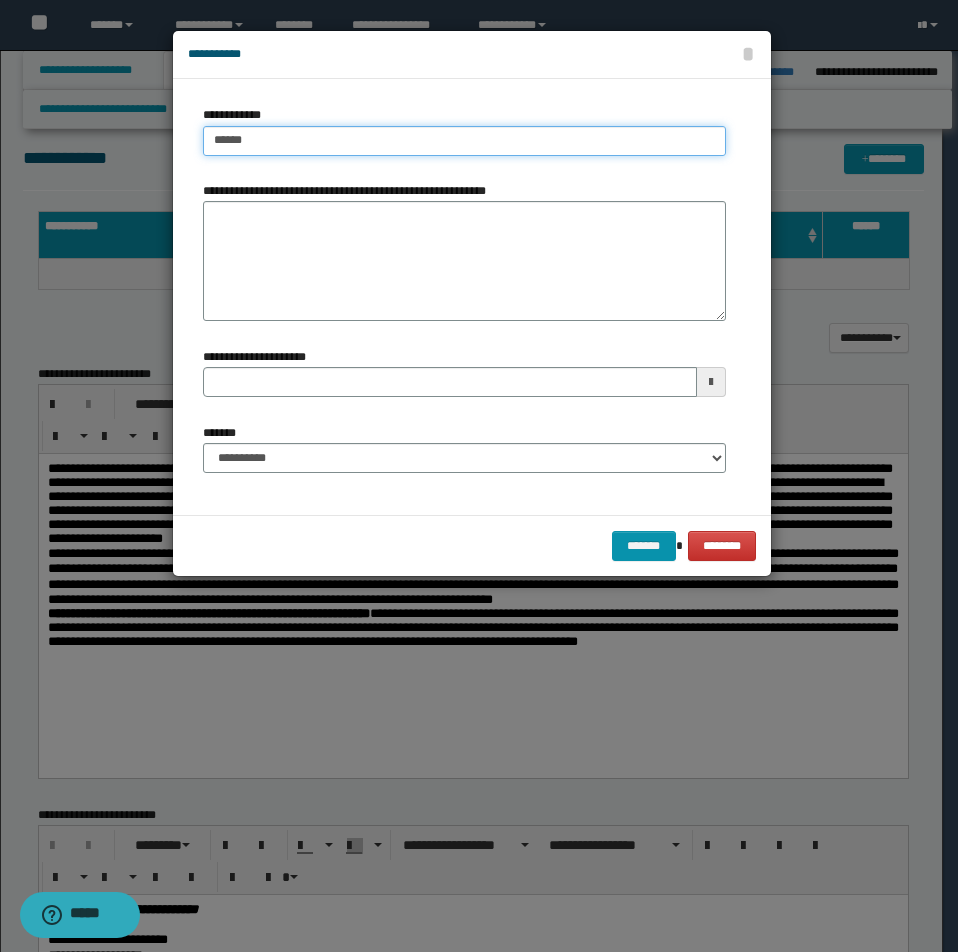 type on "*****" 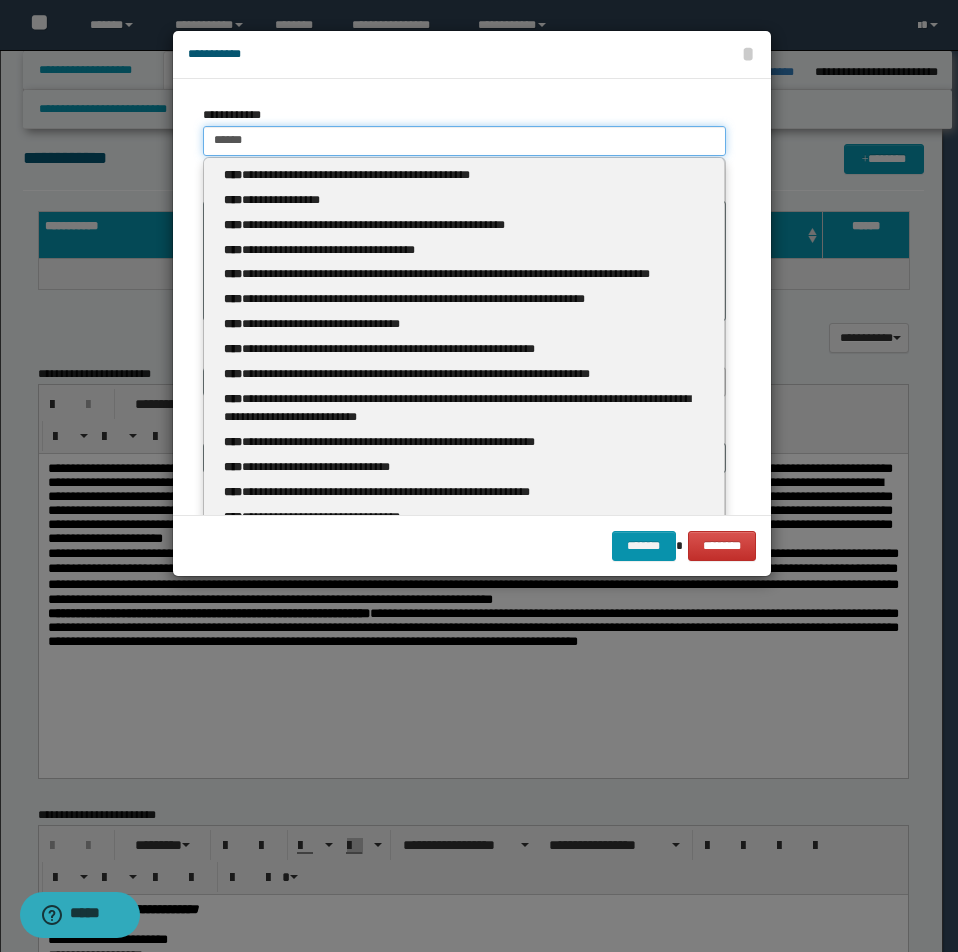 type 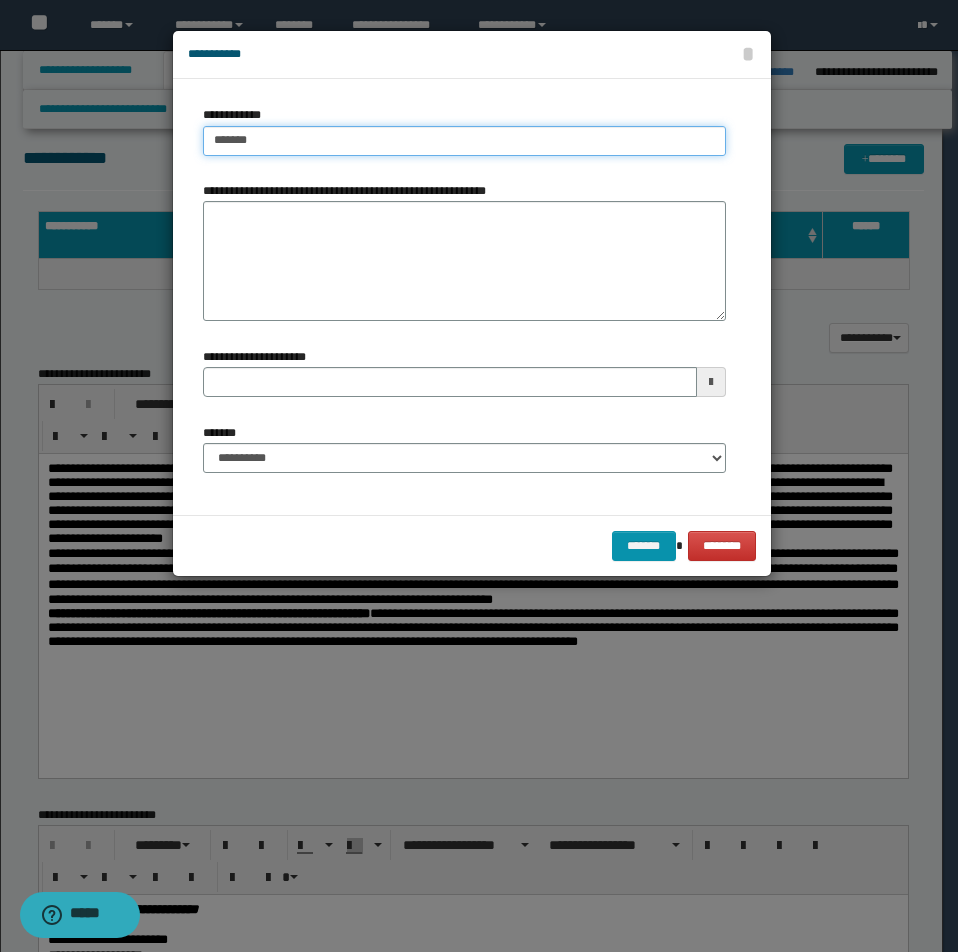 type on "*******" 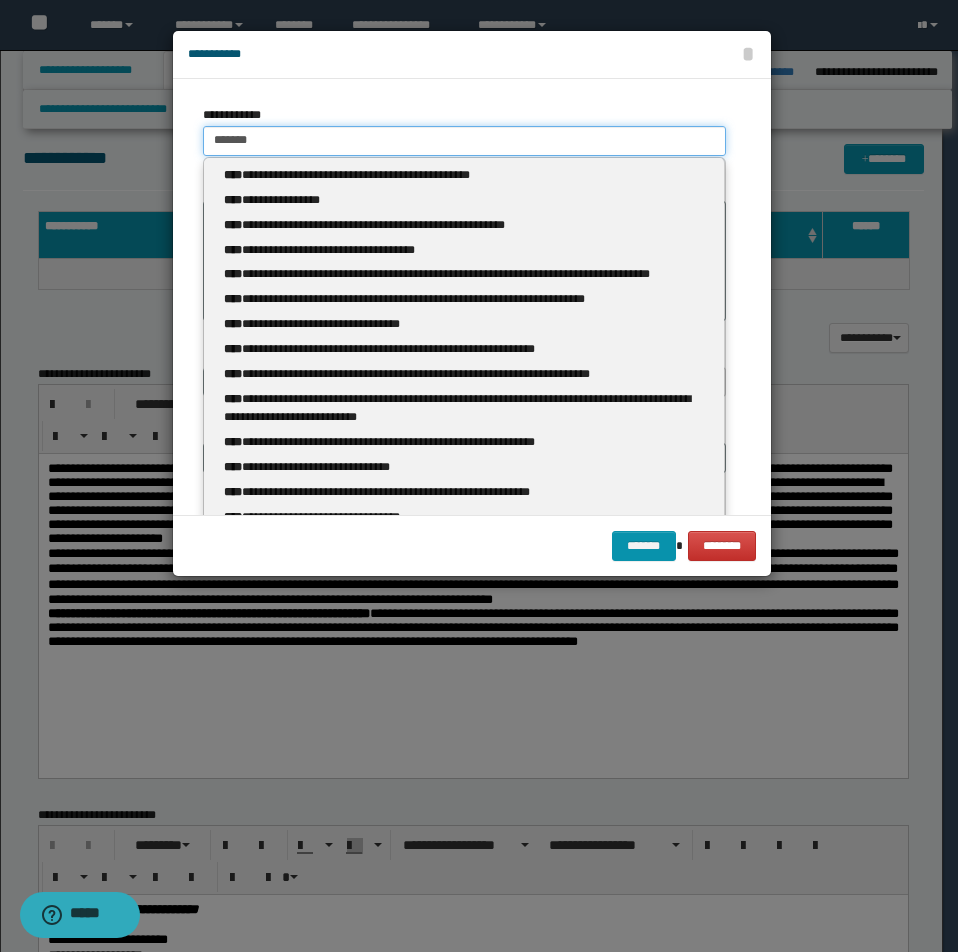 type 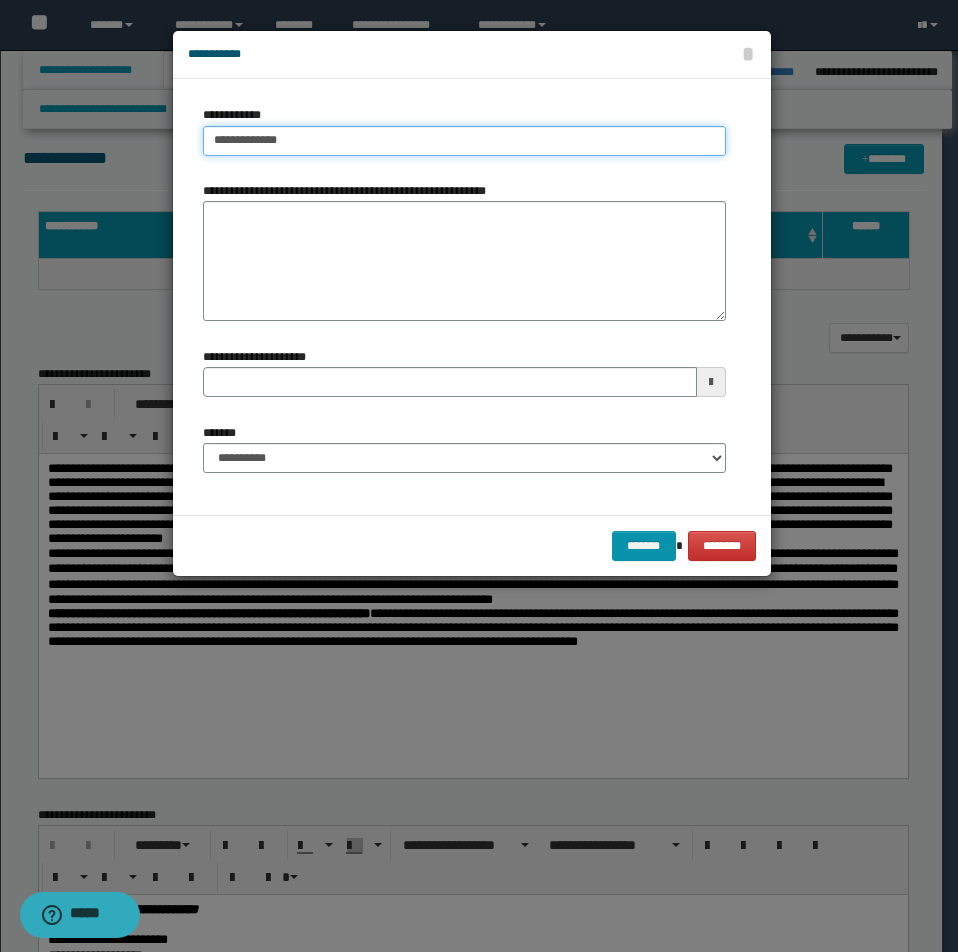 type on "**********" 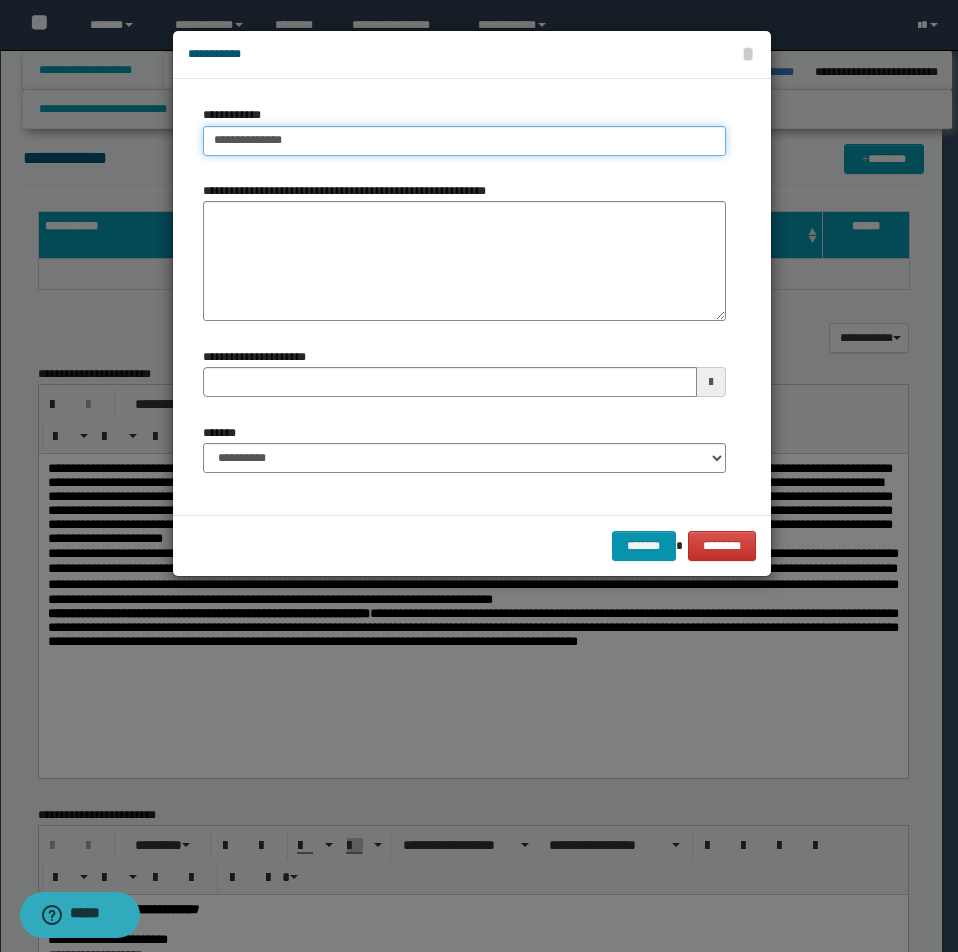 type on "**********" 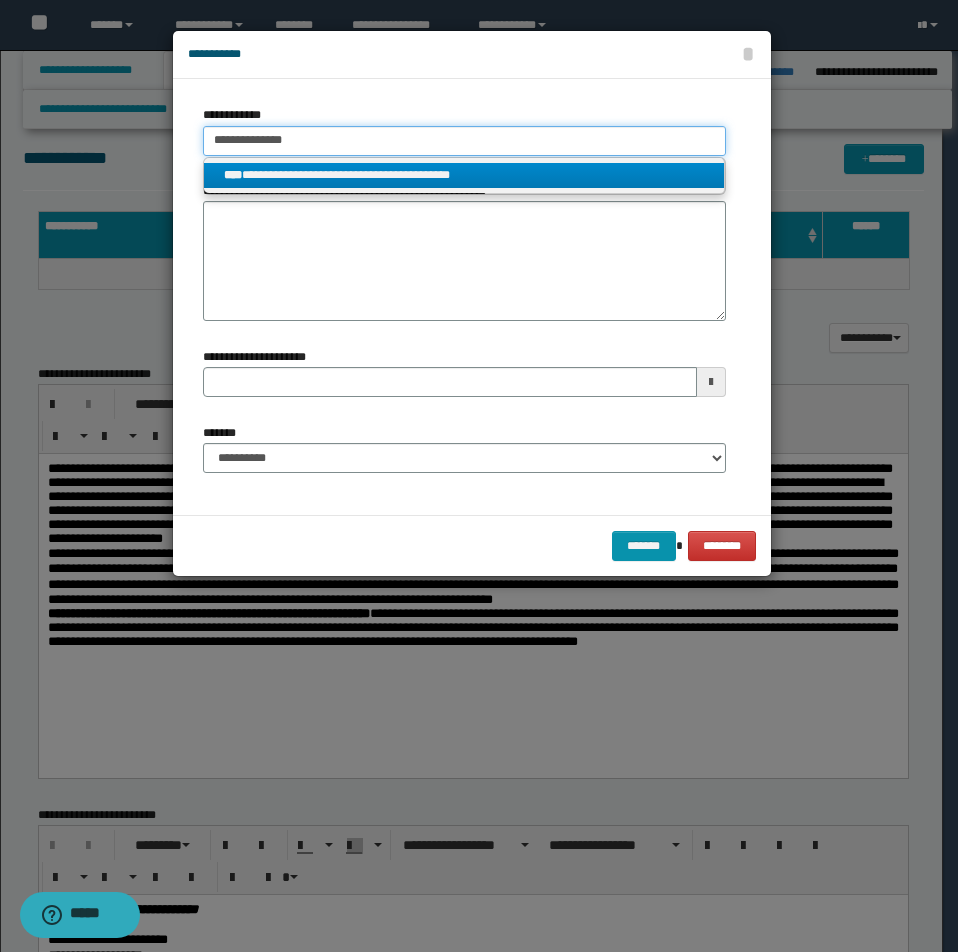 type on "**********" 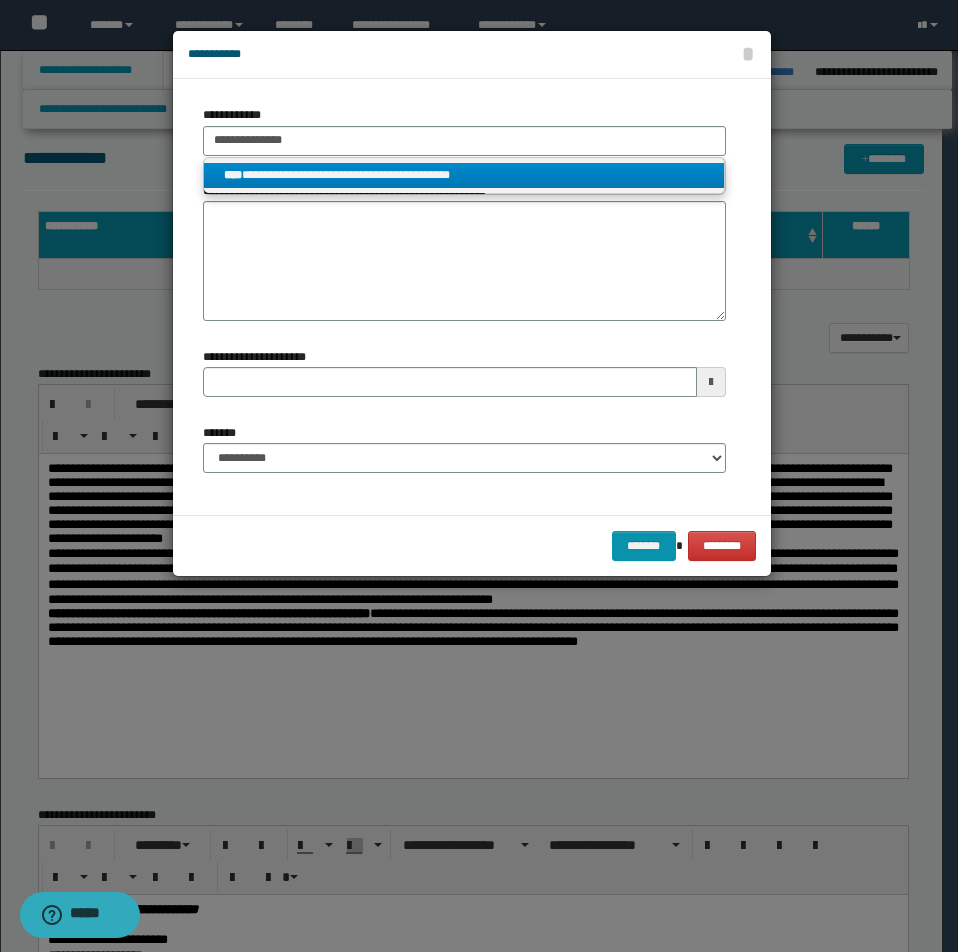 click on "**********" at bounding box center [464, 175] 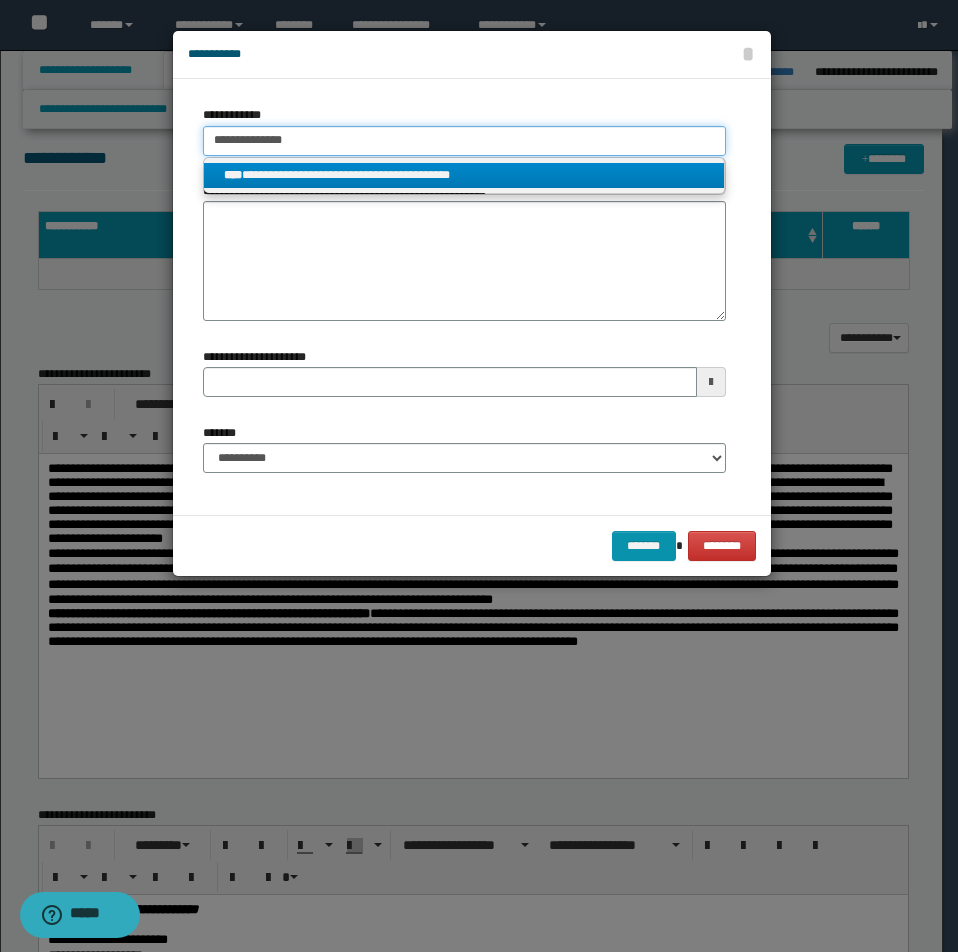 type 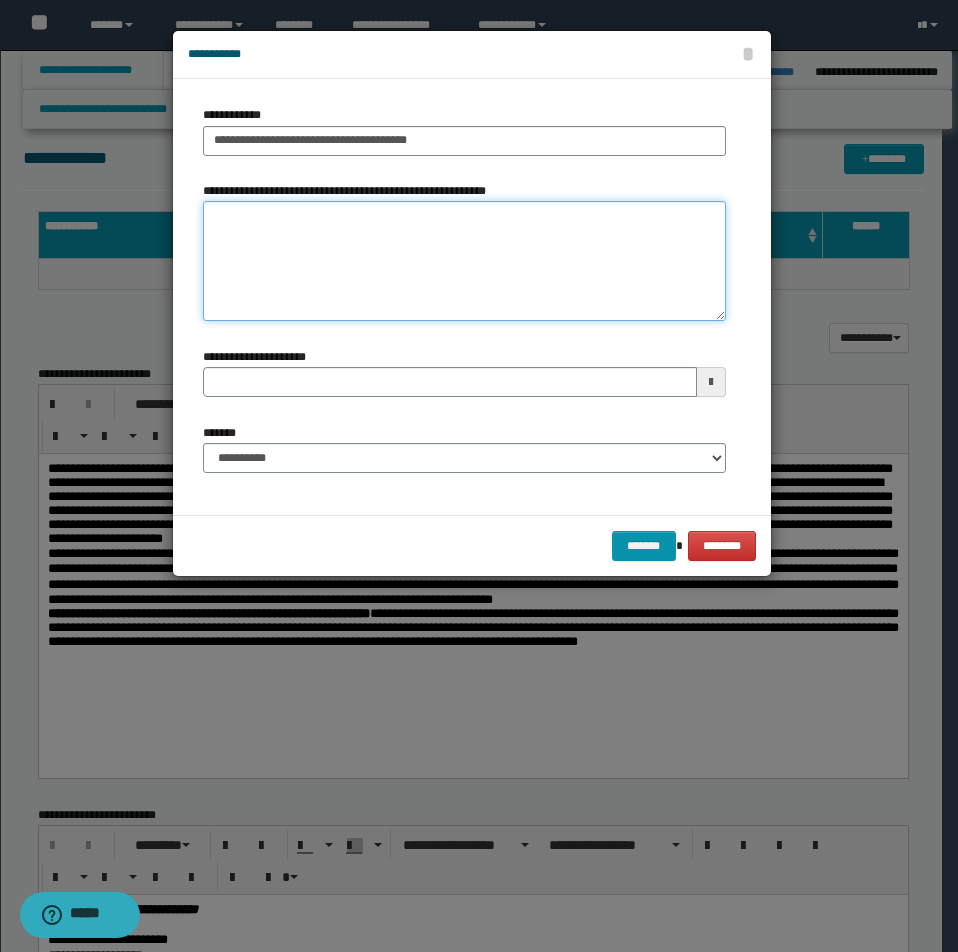 click on "**********" at bounding box center [464, 261] 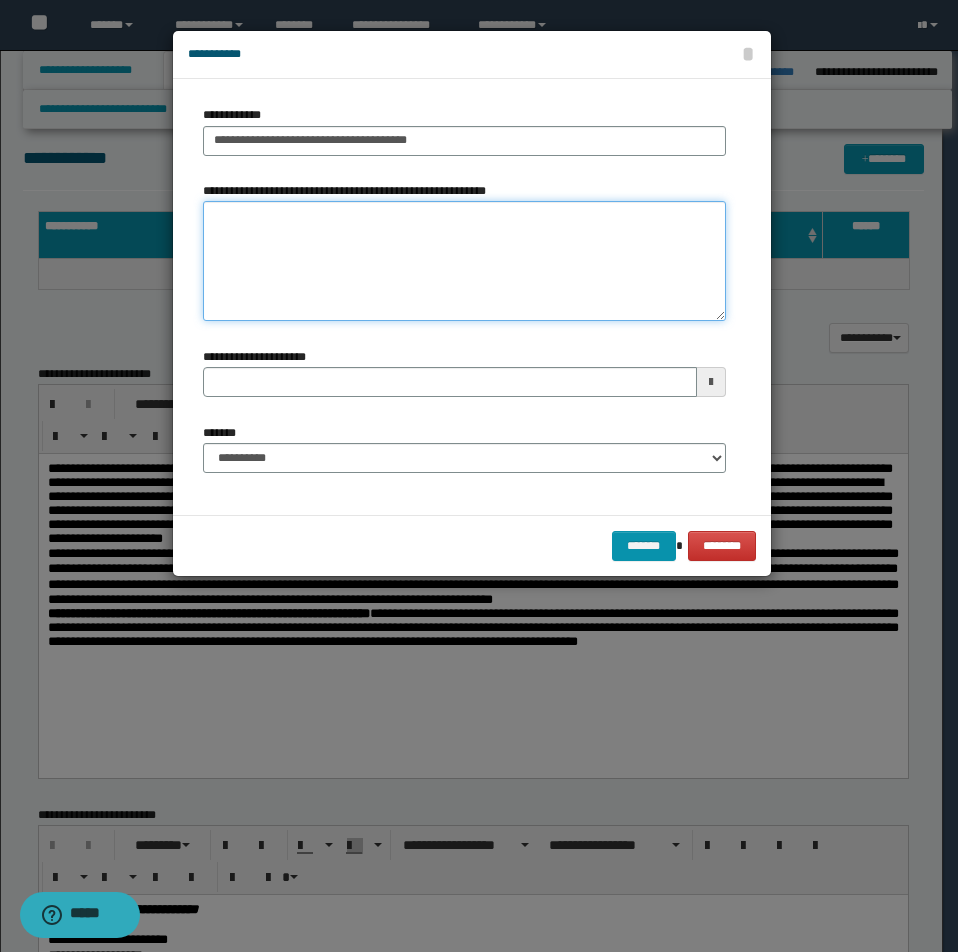 paste on "**********" 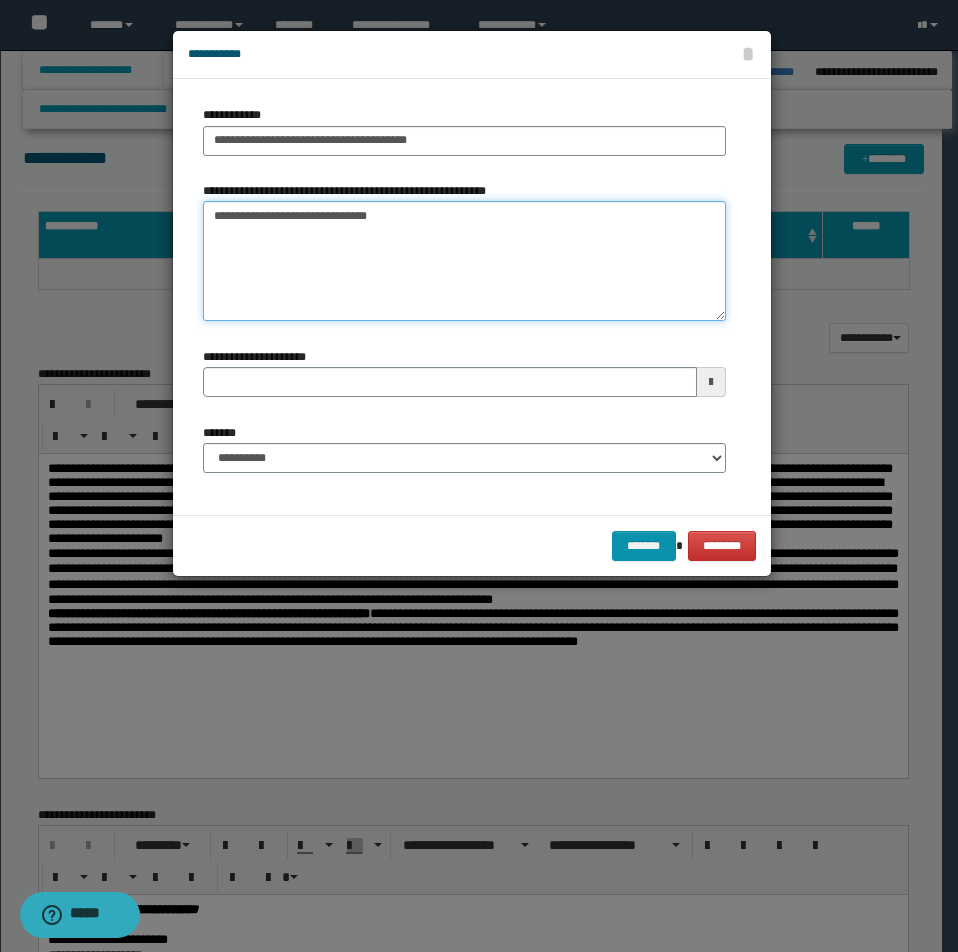 type 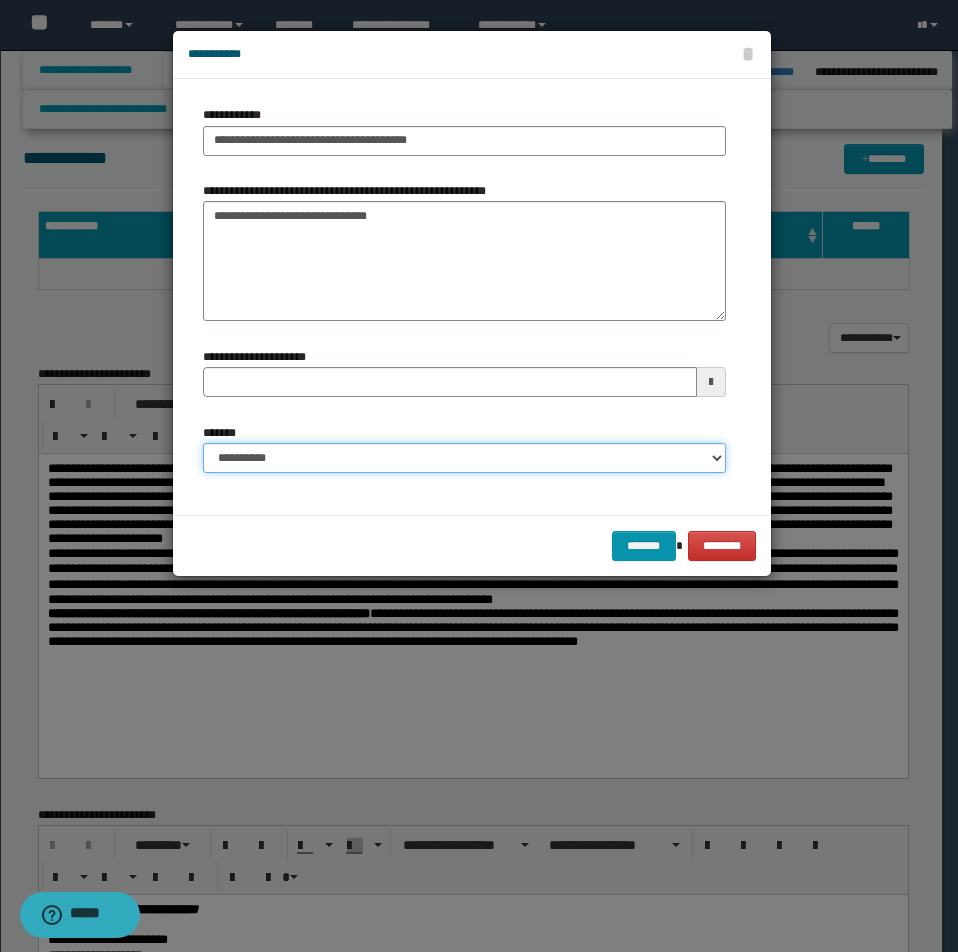 click on "**********" at bounding box center (464, 458) 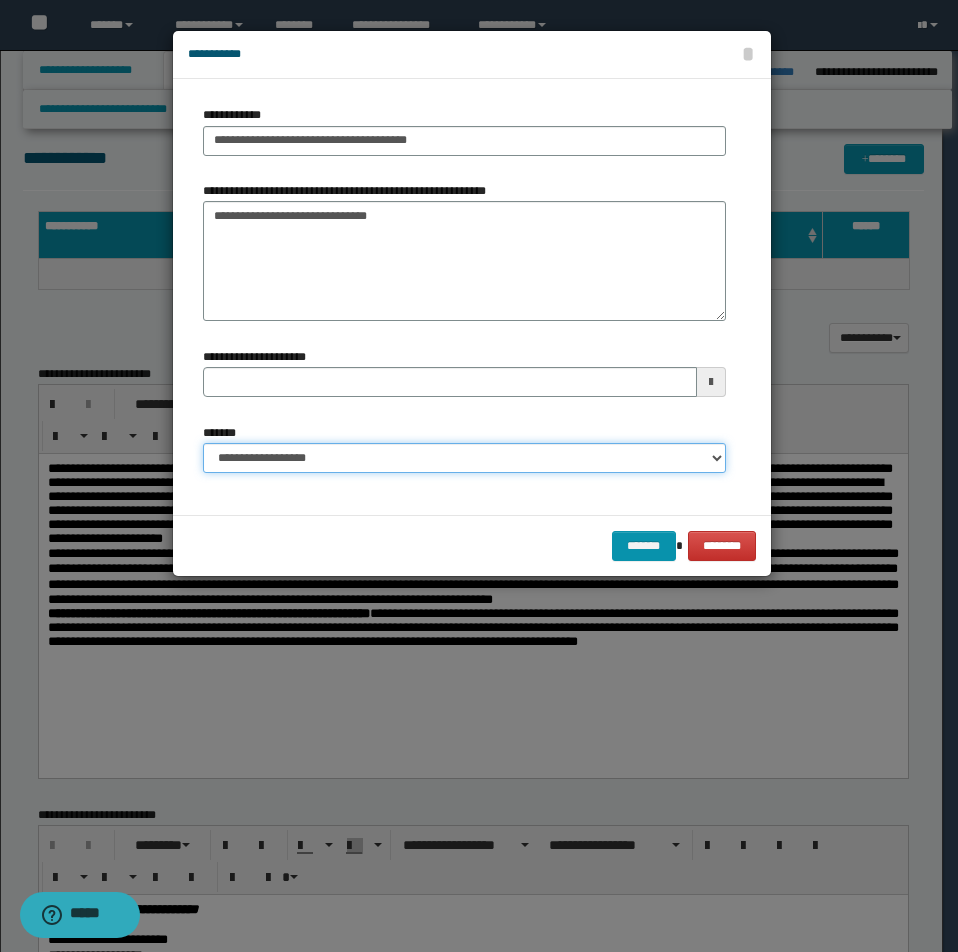 click on "**********" at bounding box center (464, 458) 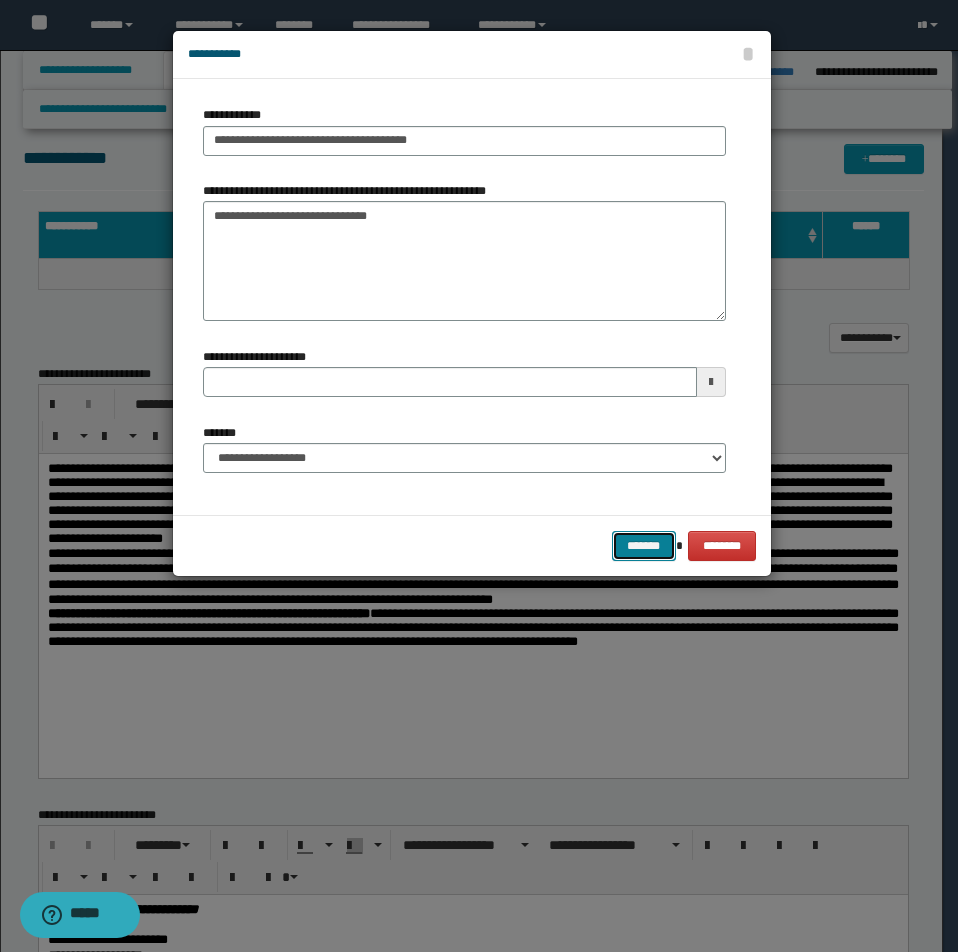 click on "*******" at bounding box center (644, 546) 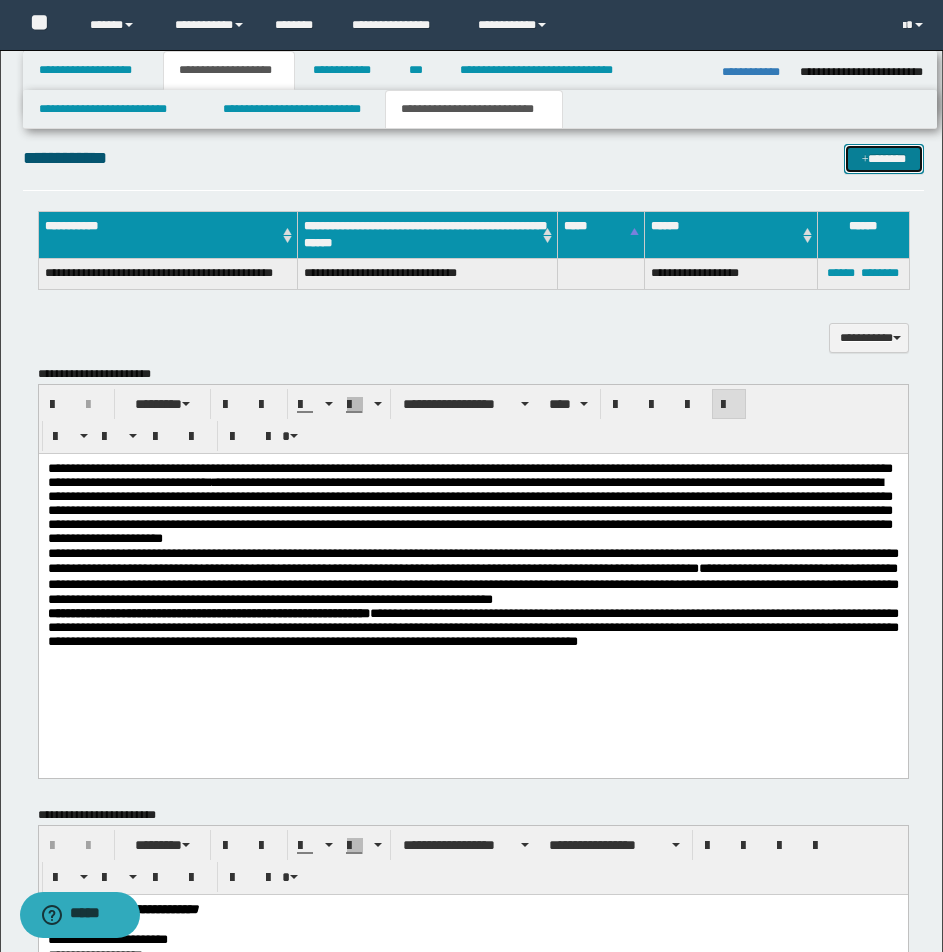 click on "*******" at bounding box center (884, 159) 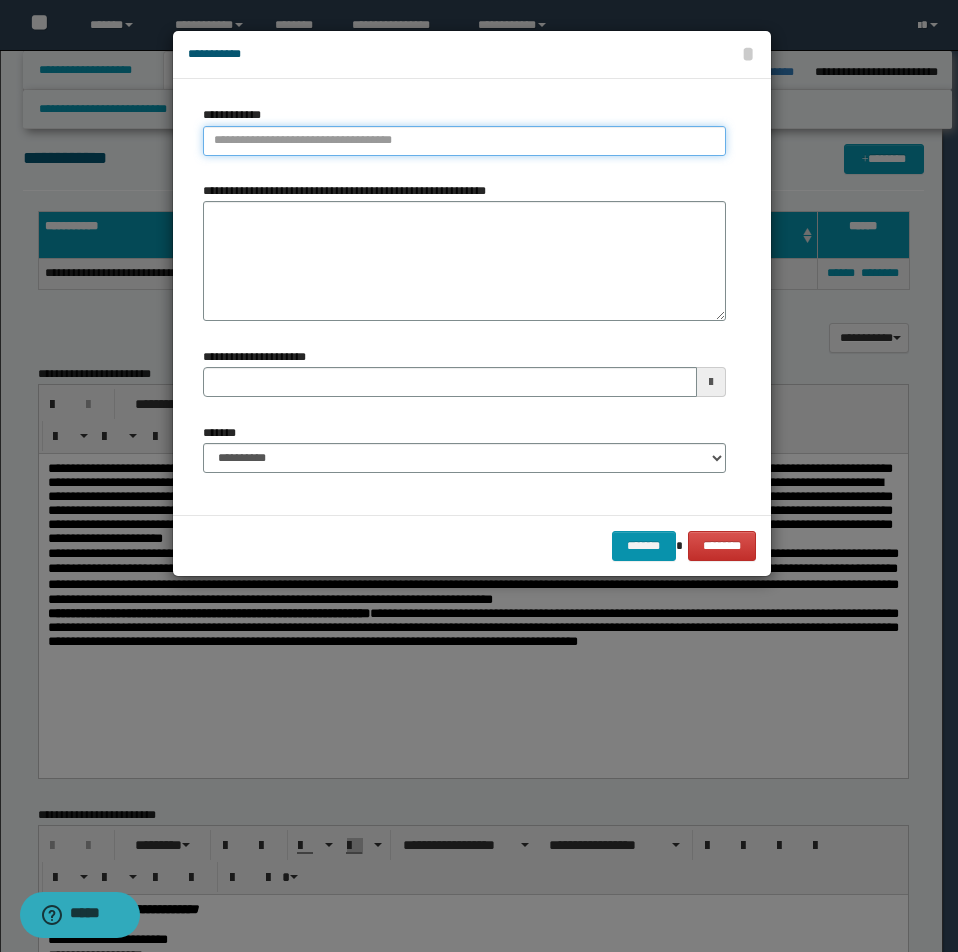type on "**********" 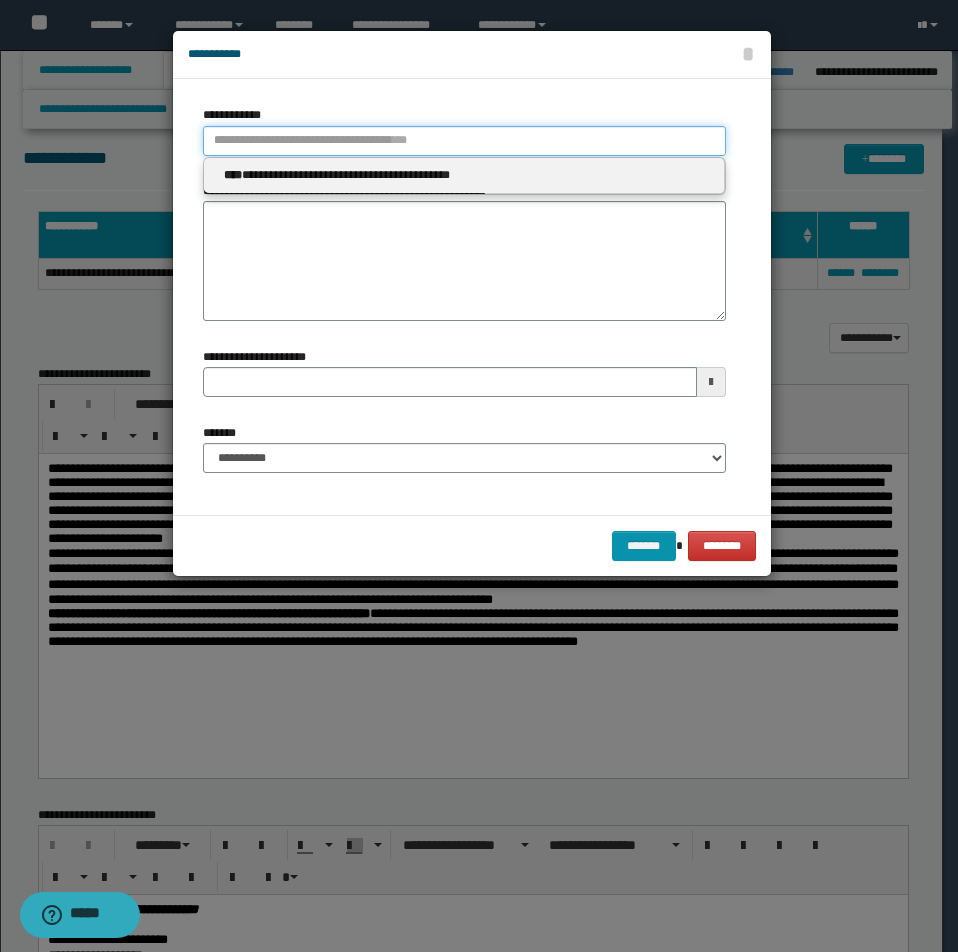 click on "**********" at bounding box center (464, 141) 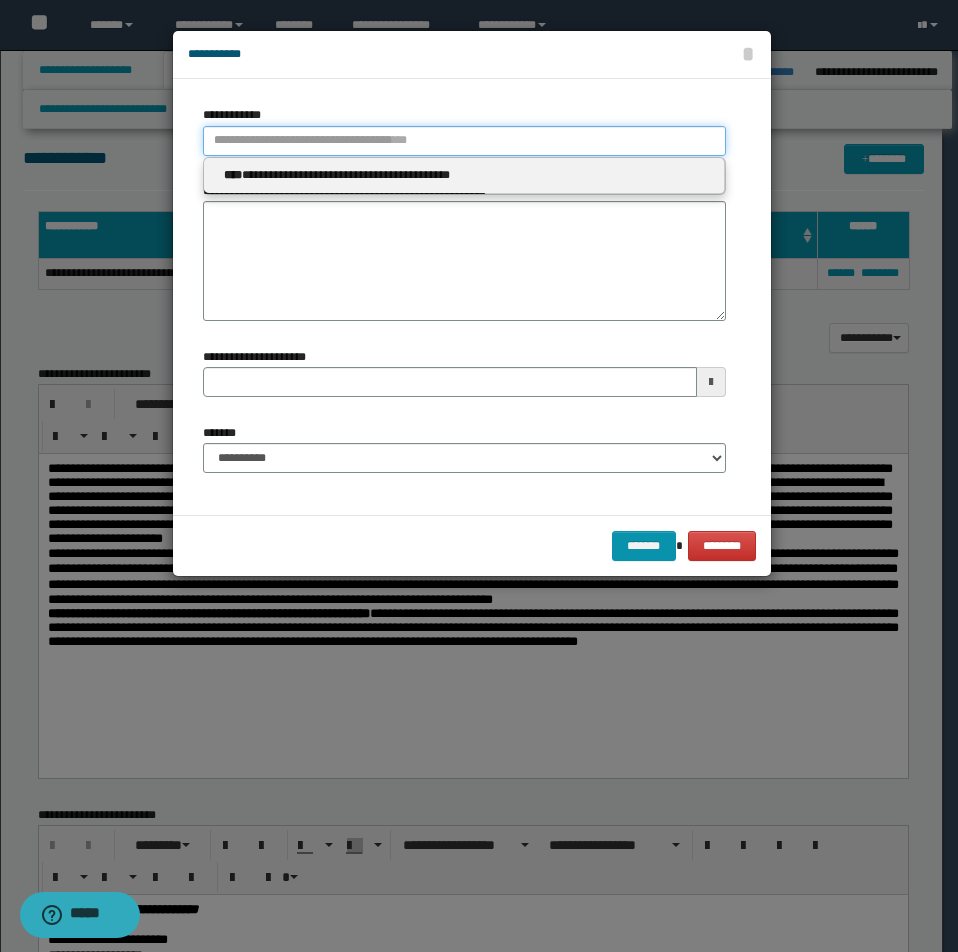 type 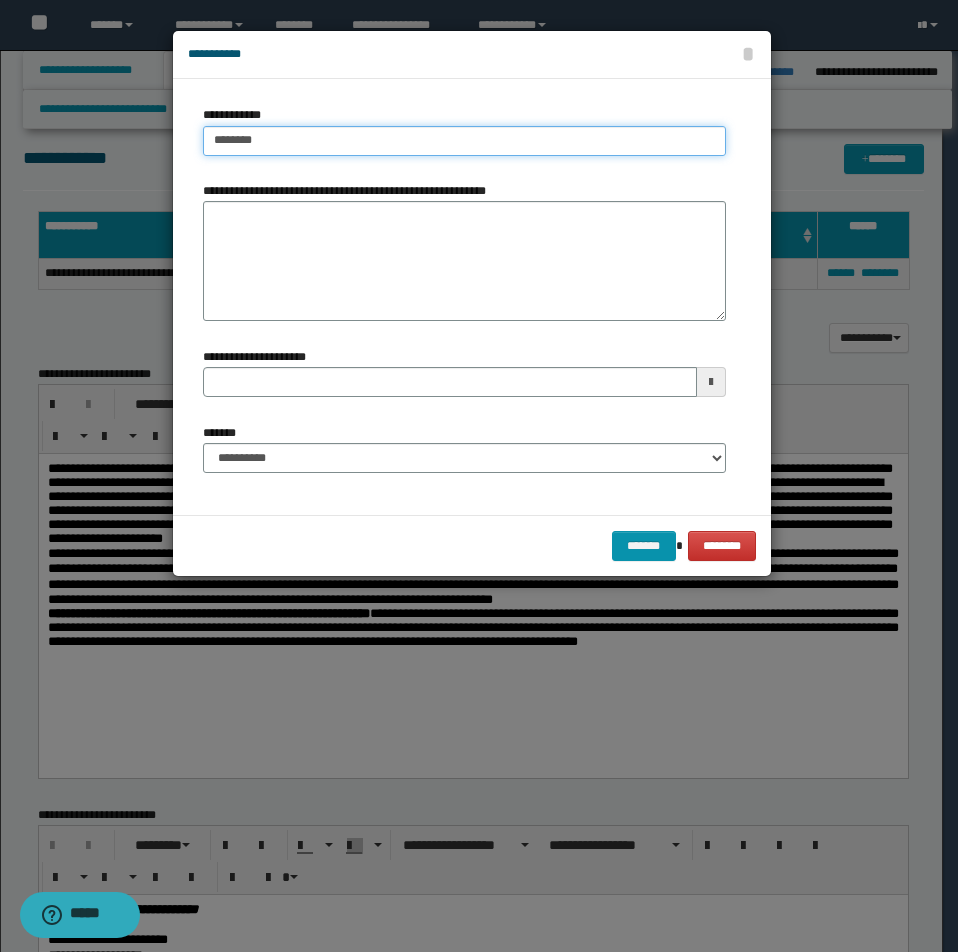 type on "********" 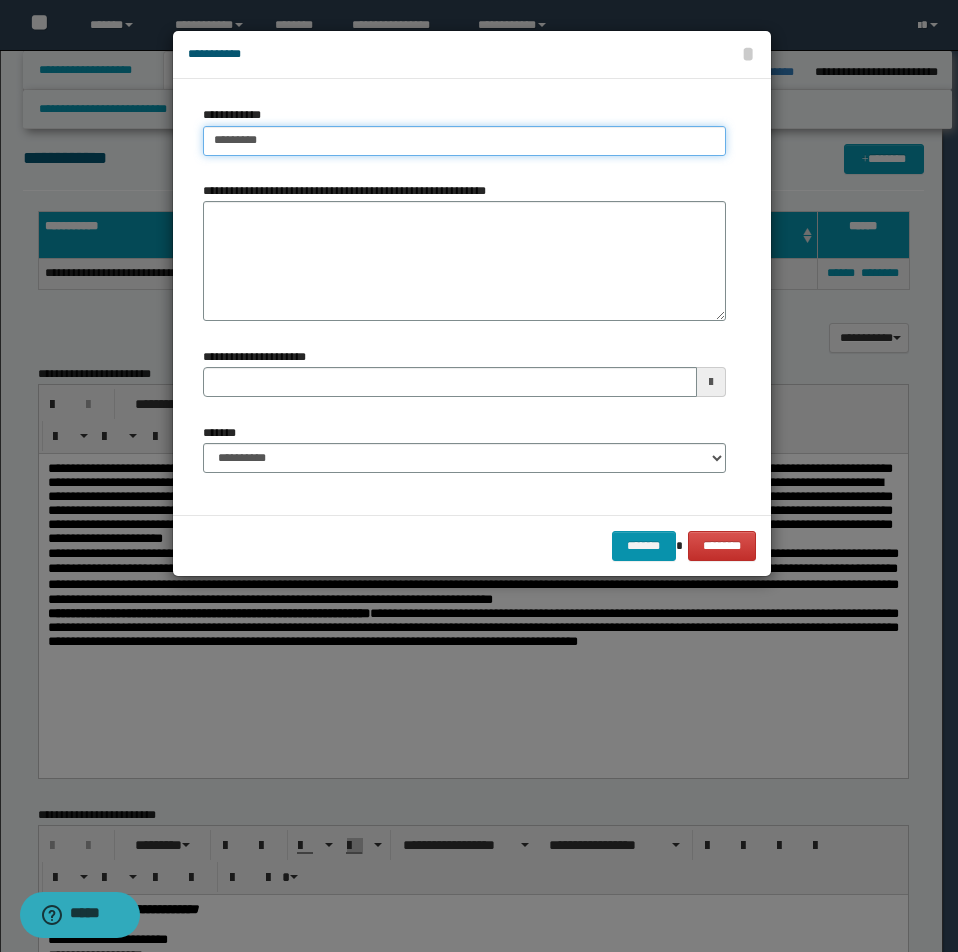 type on "********" 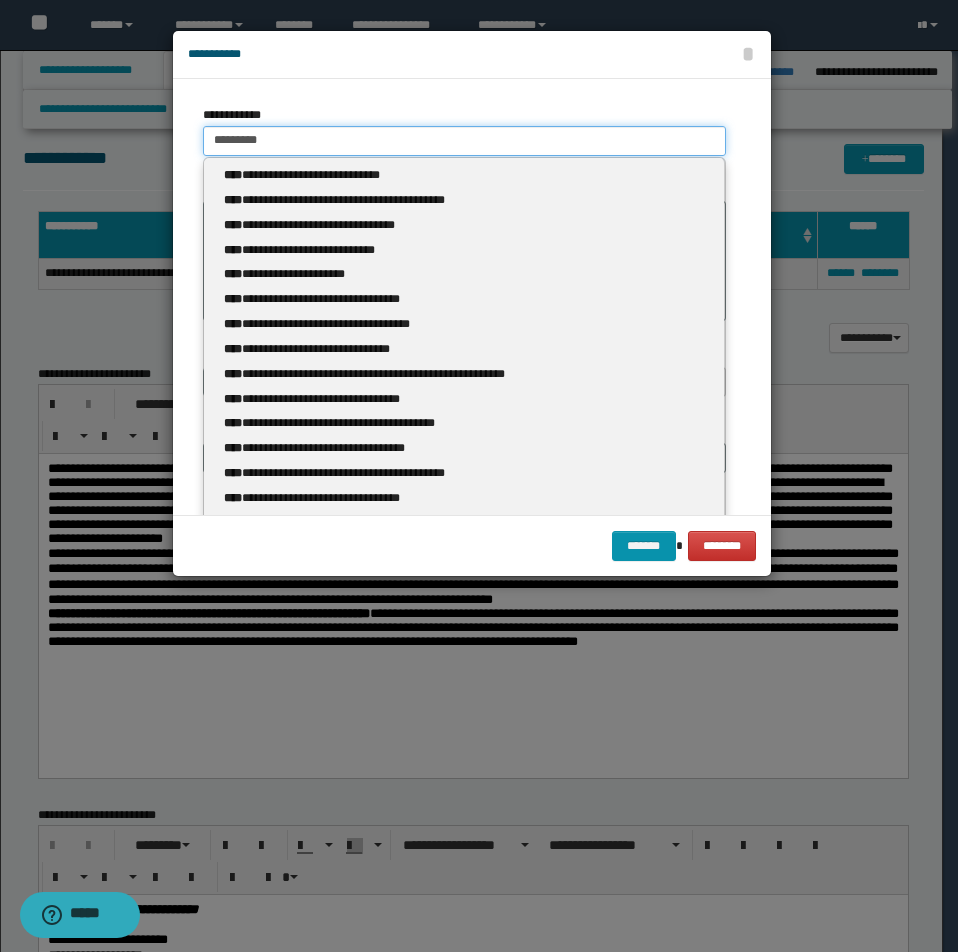 type 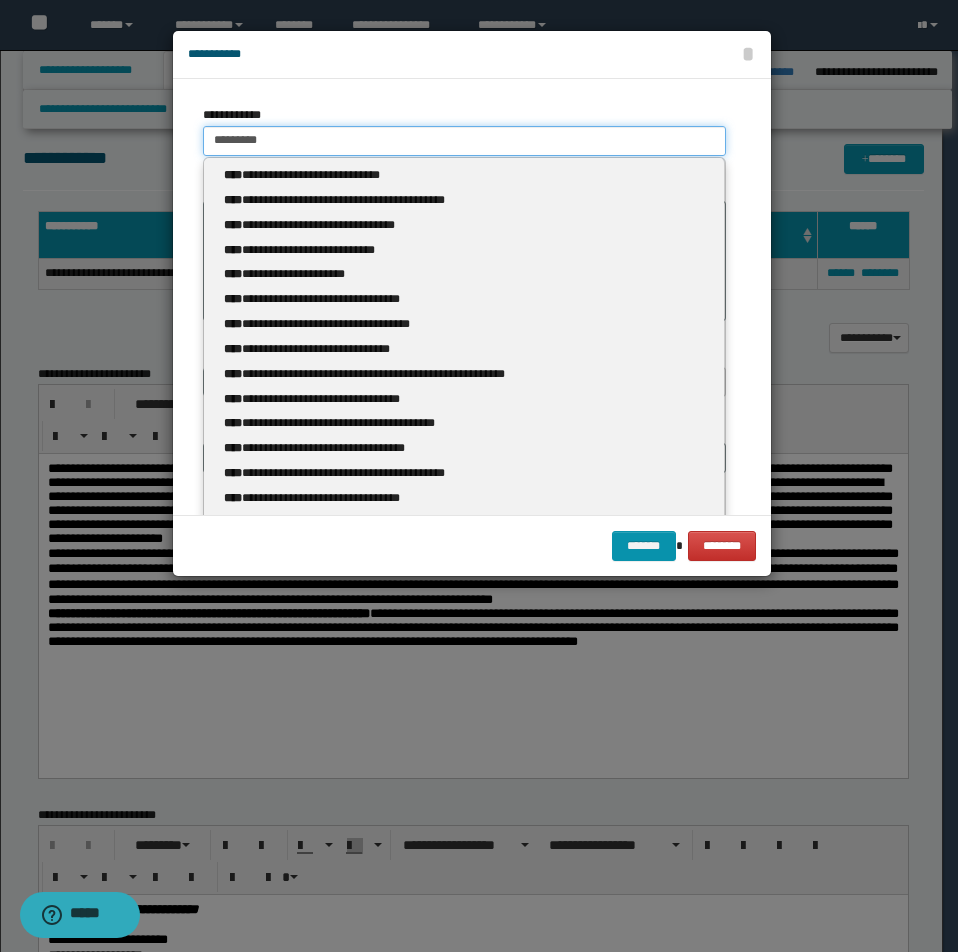type on "**********" 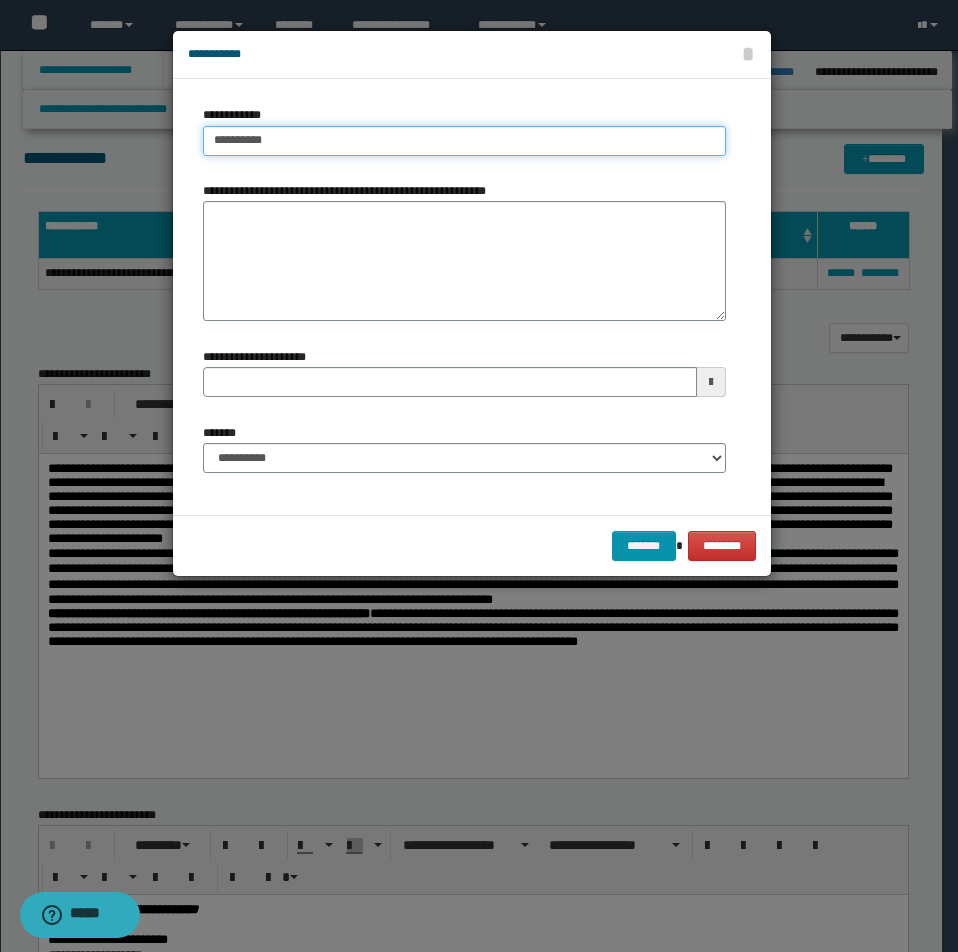 type on "**********" 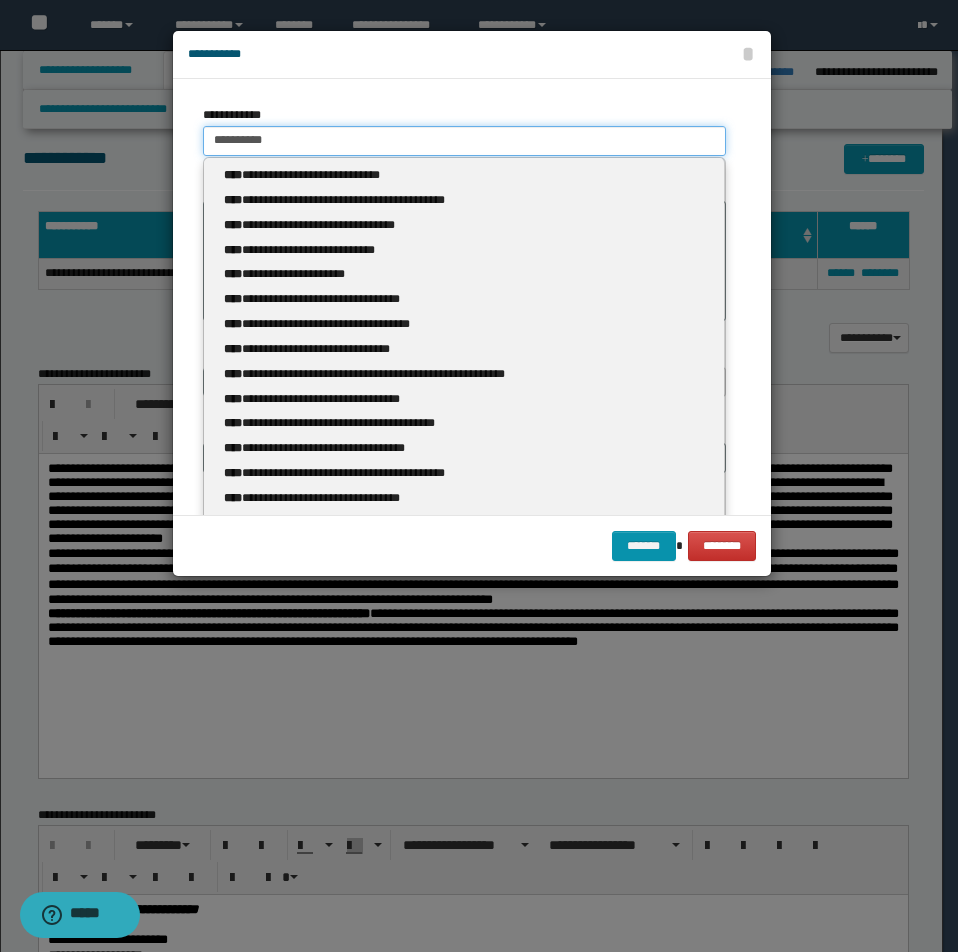 type 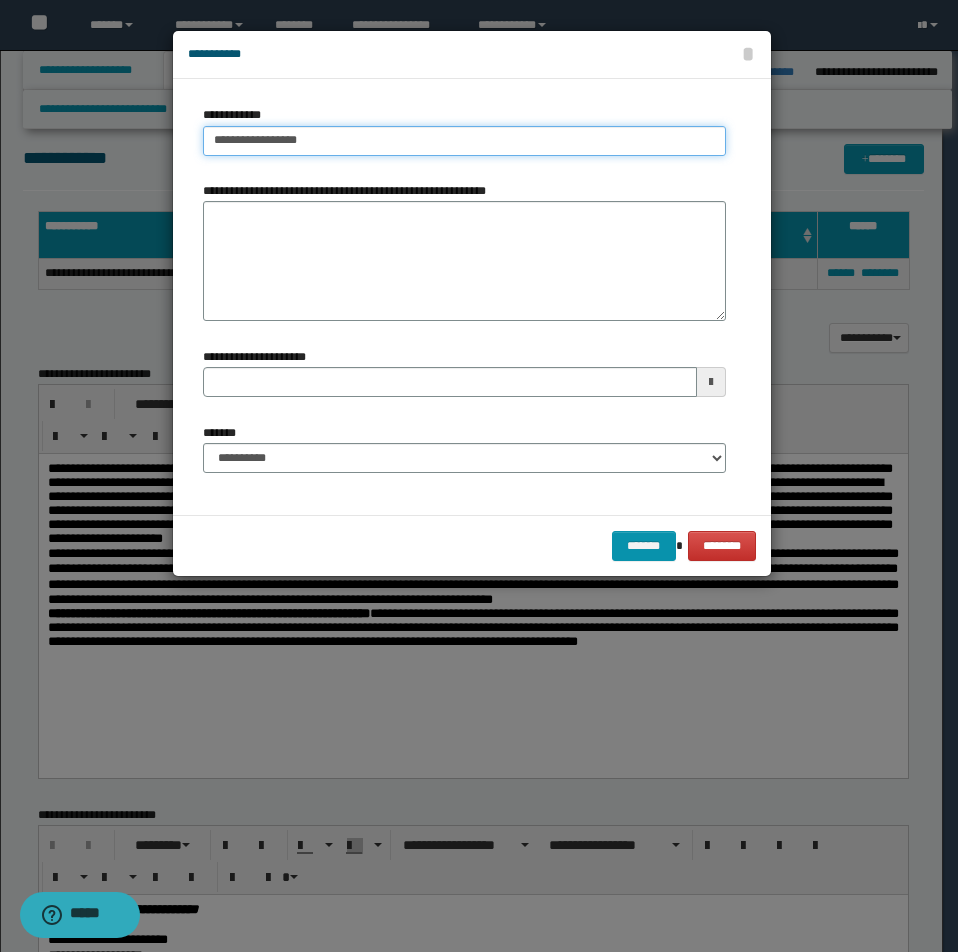 click on "**********" at bounding box center (464, 141) 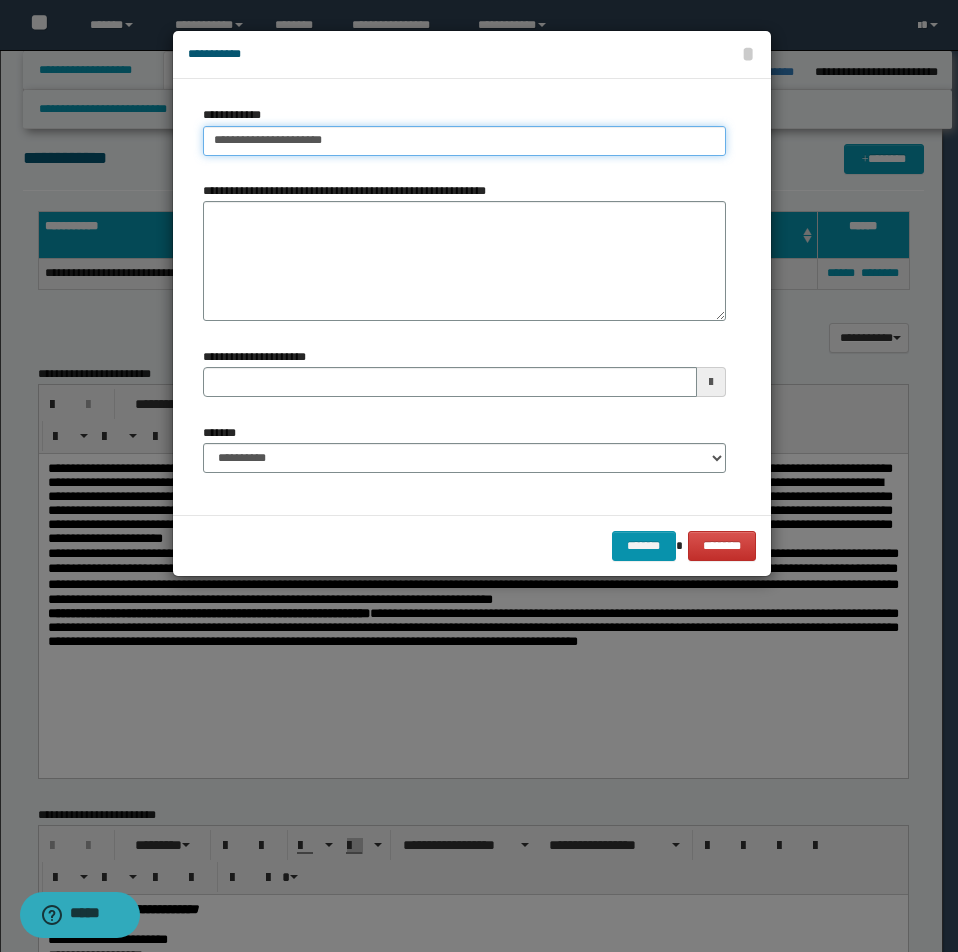 click on "**********" at bounding box center (464, 141) 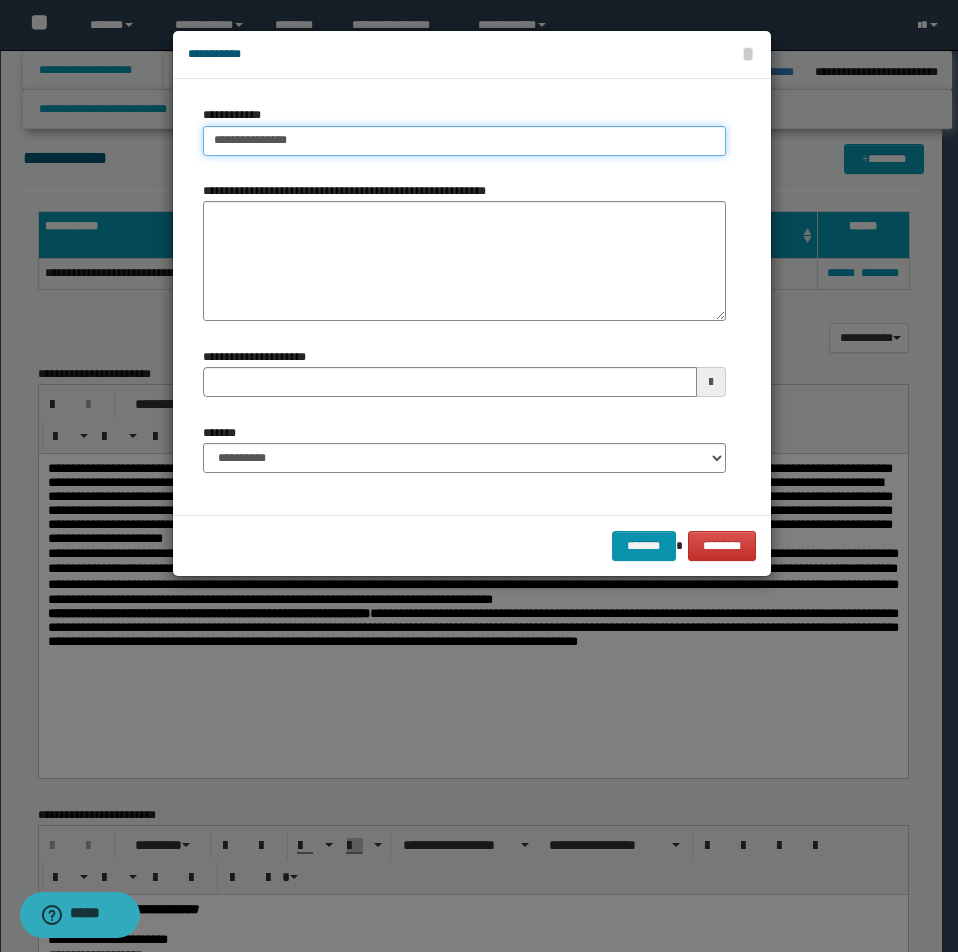 type on "**********" 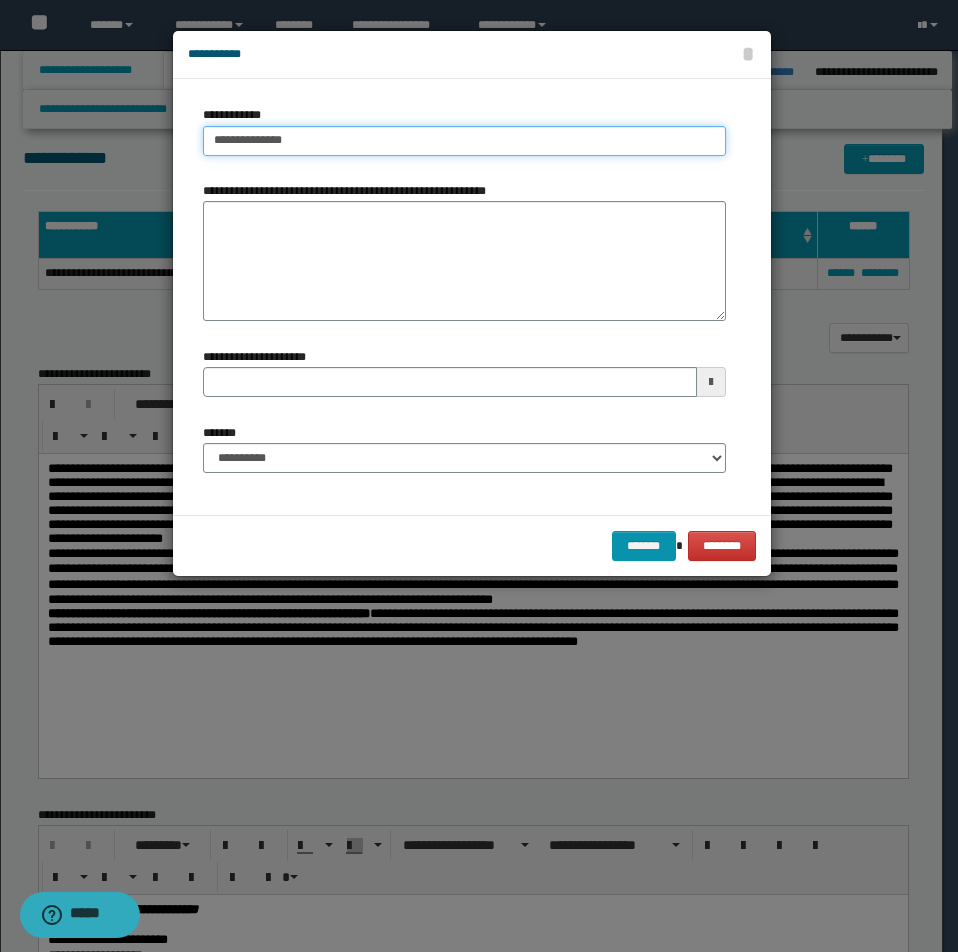 type on "**********" 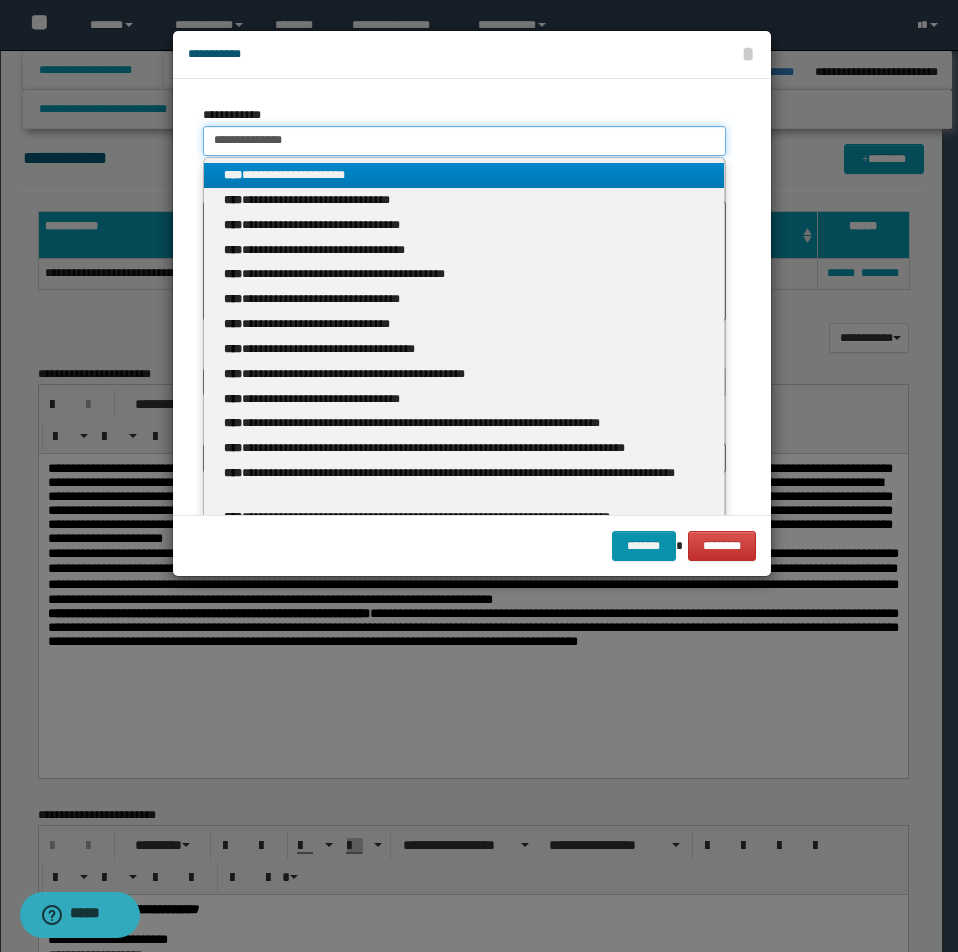click on "**********" at bounding box center [464, 141] 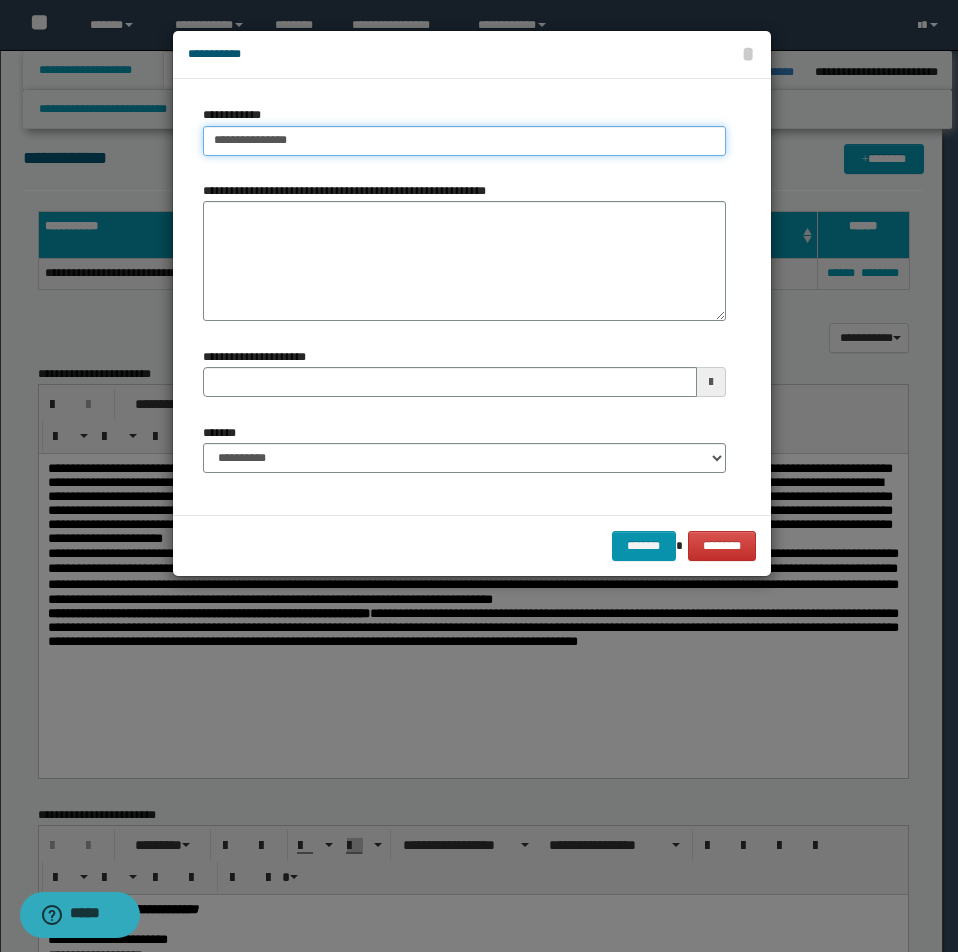 type on "**********" 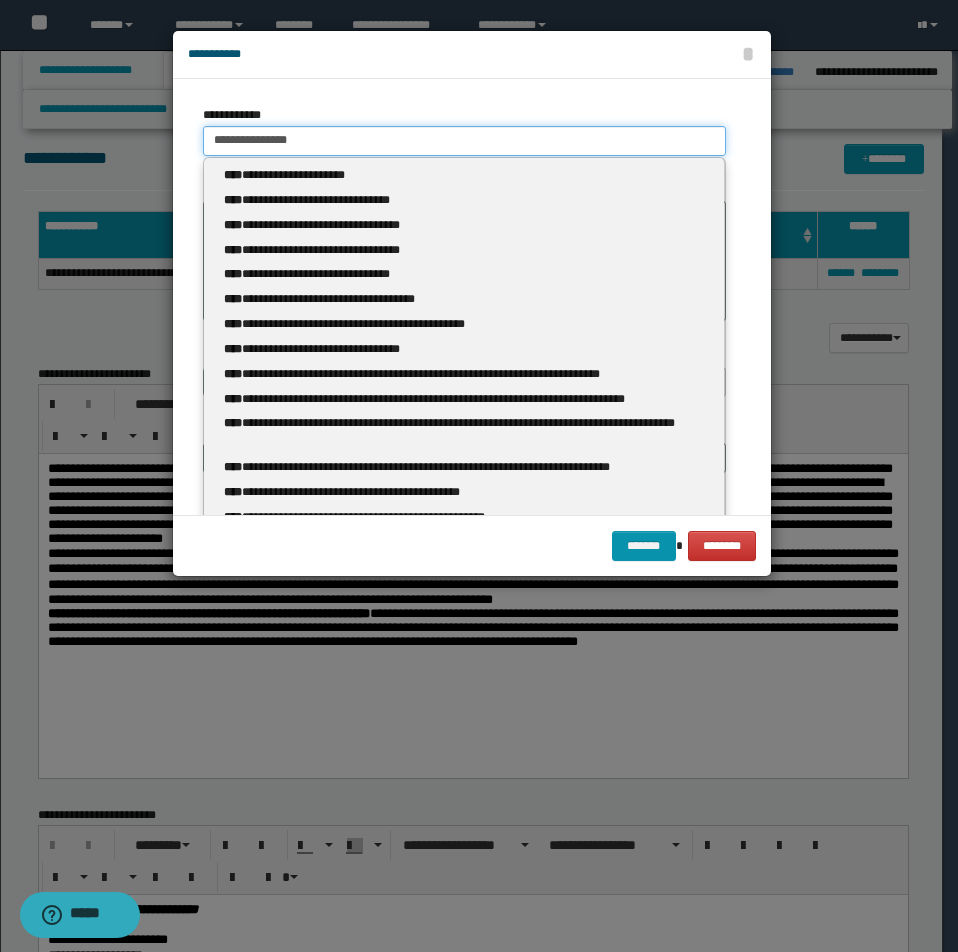 click on "**********" at bounding box center (464, 141) 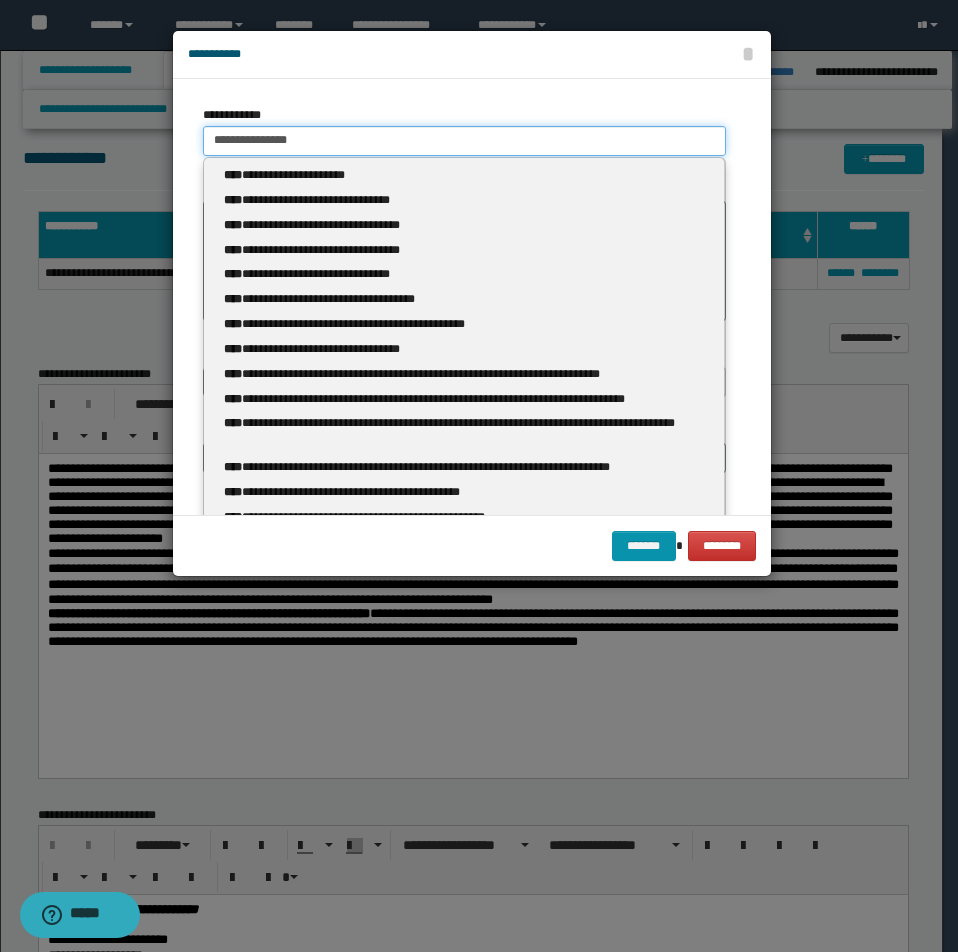 type 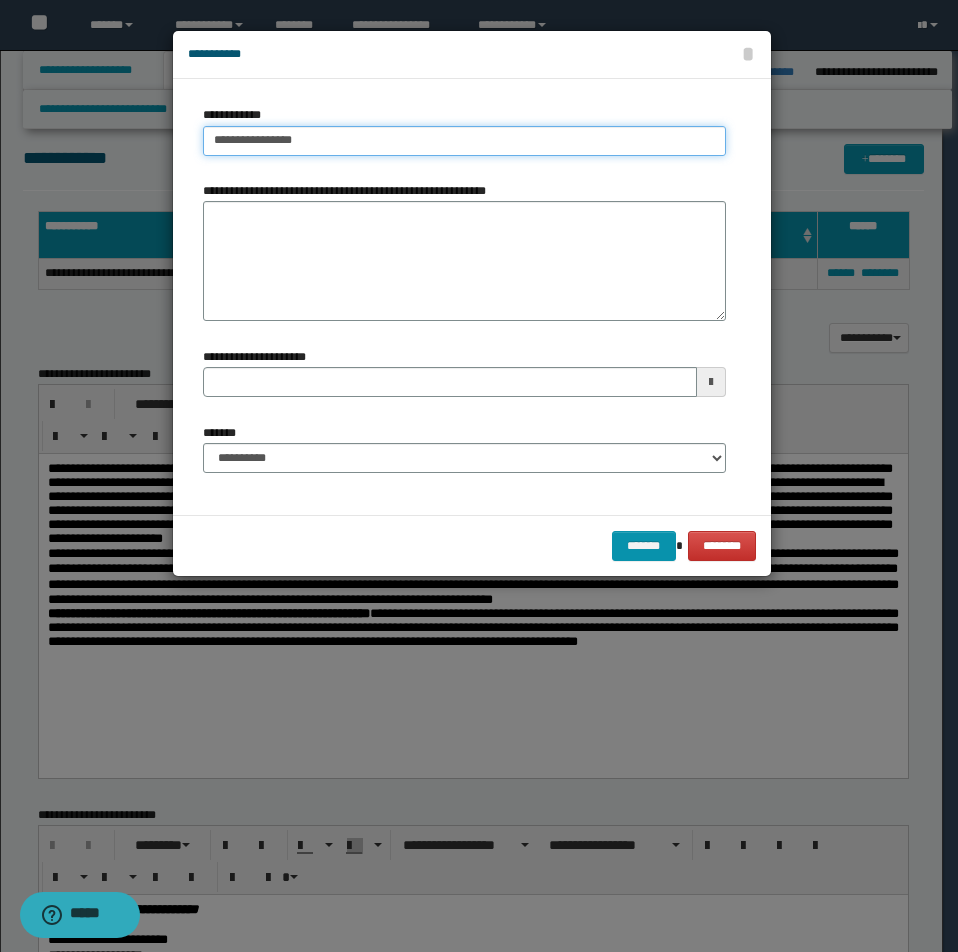 type on "**********" 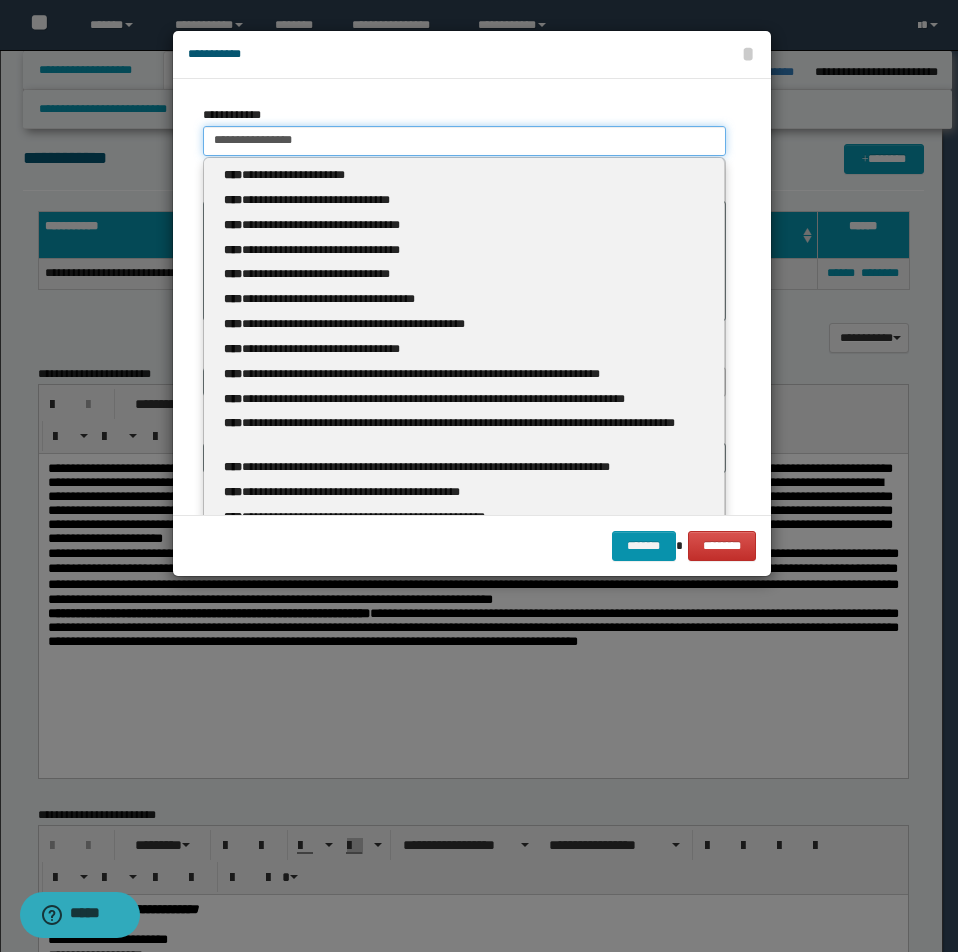 type 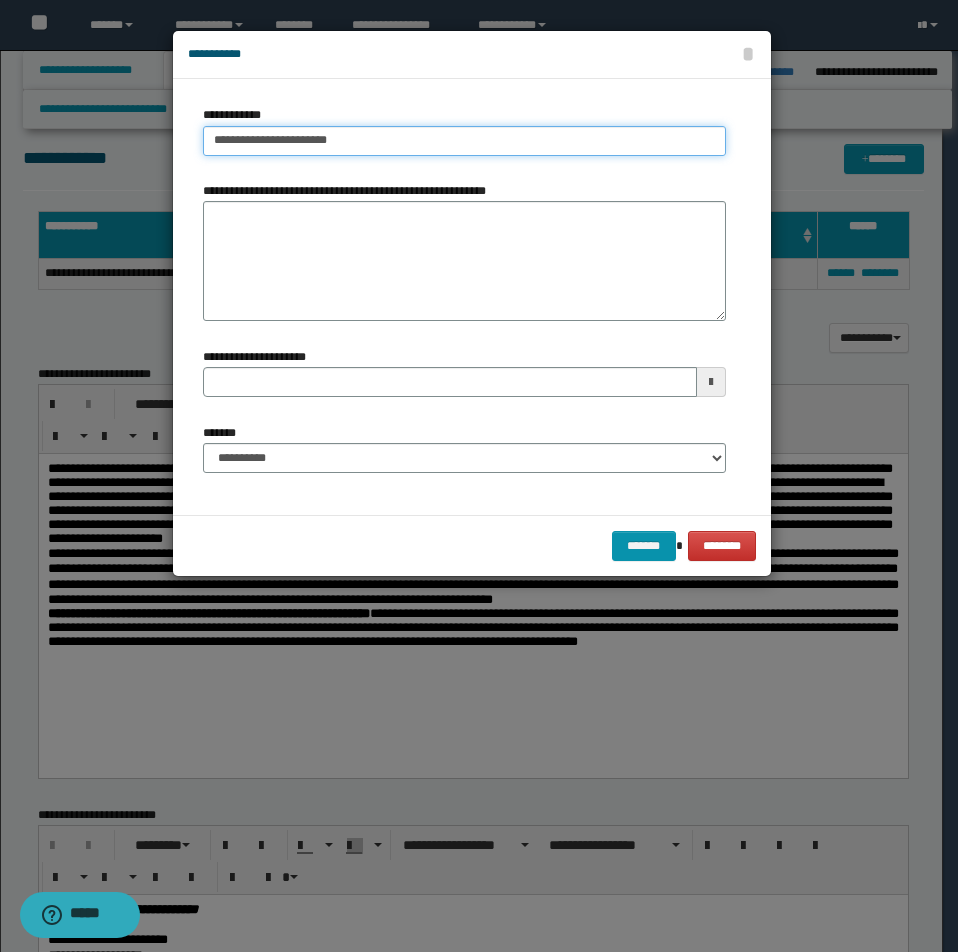 click on "**********" at bounding box center (464, 141) 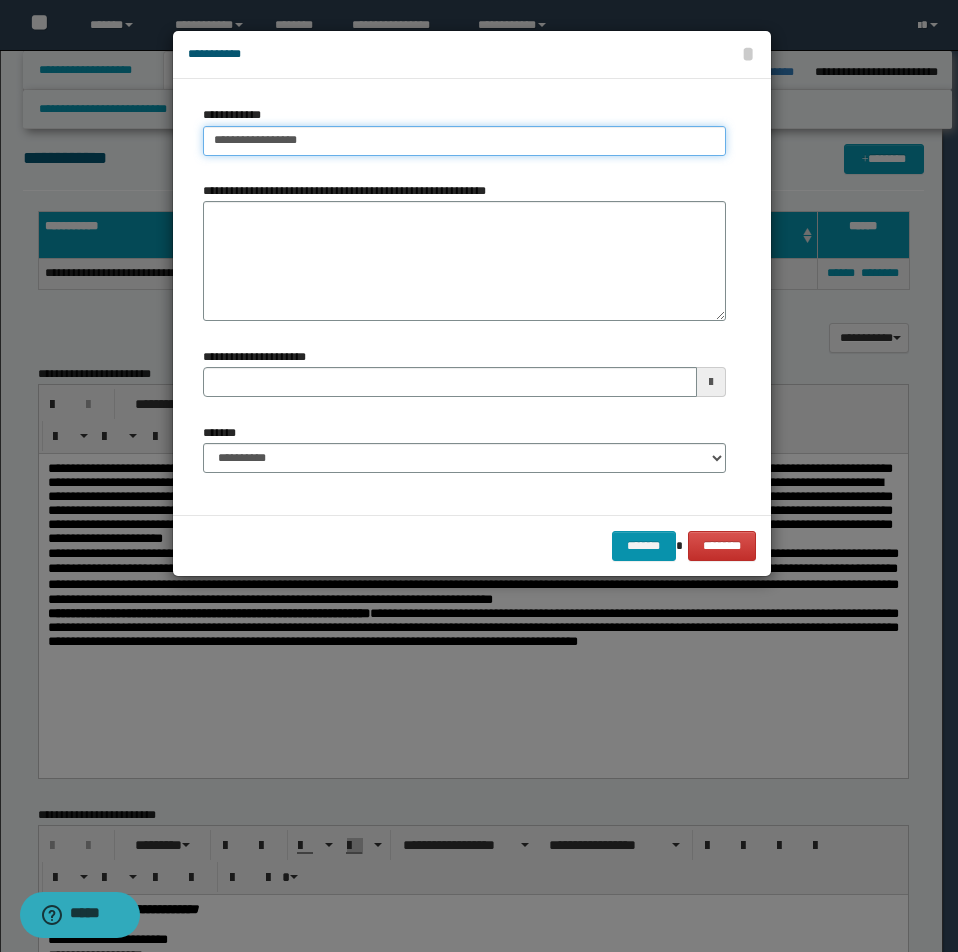 type on "**********" 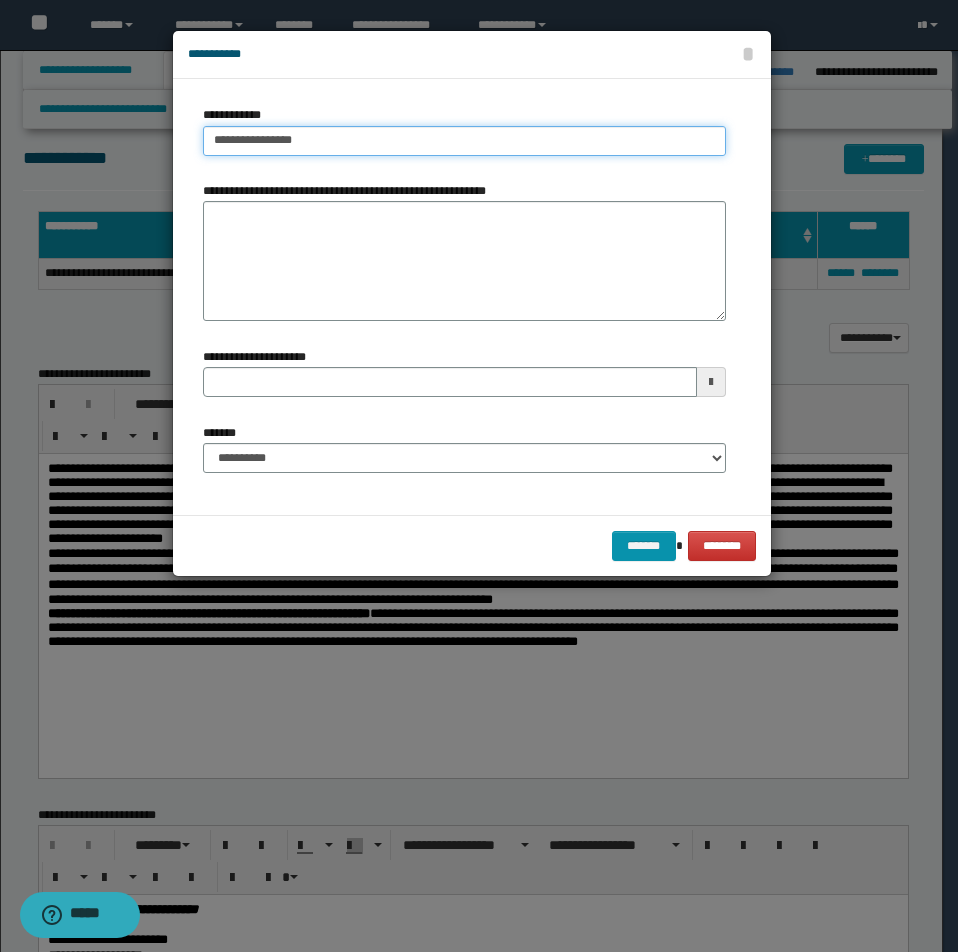 type on "**********" 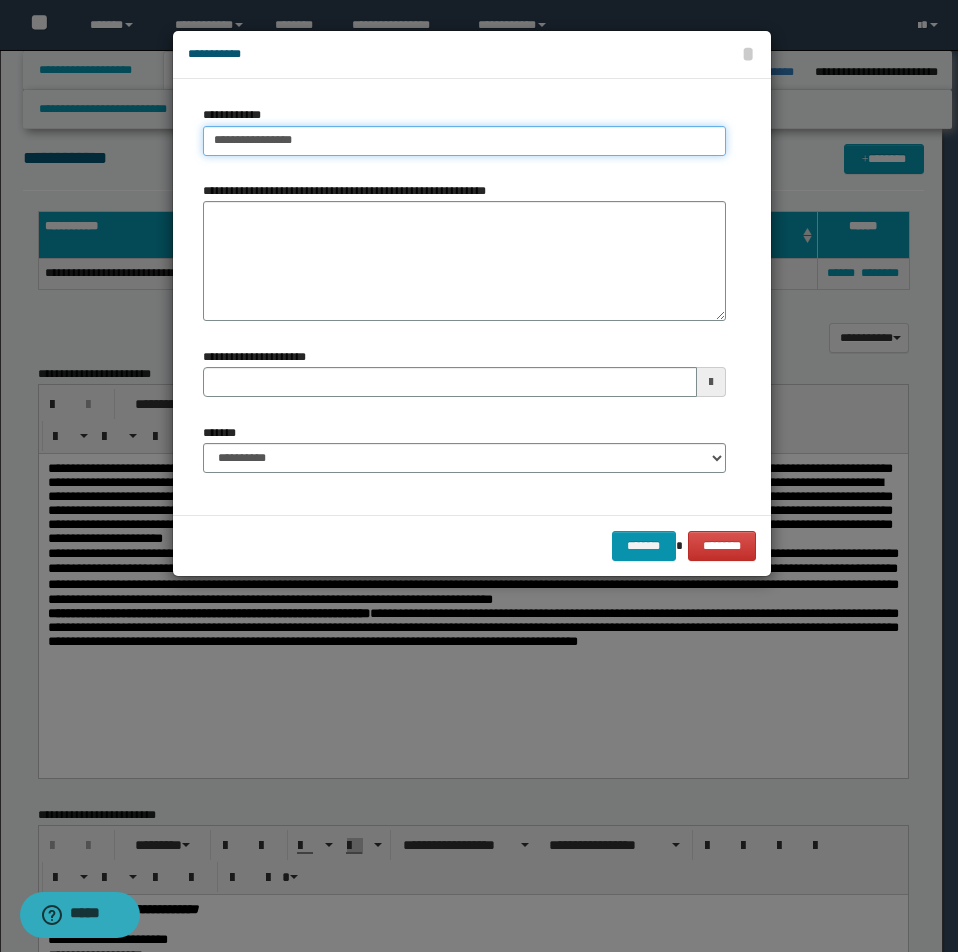 type on "**********" 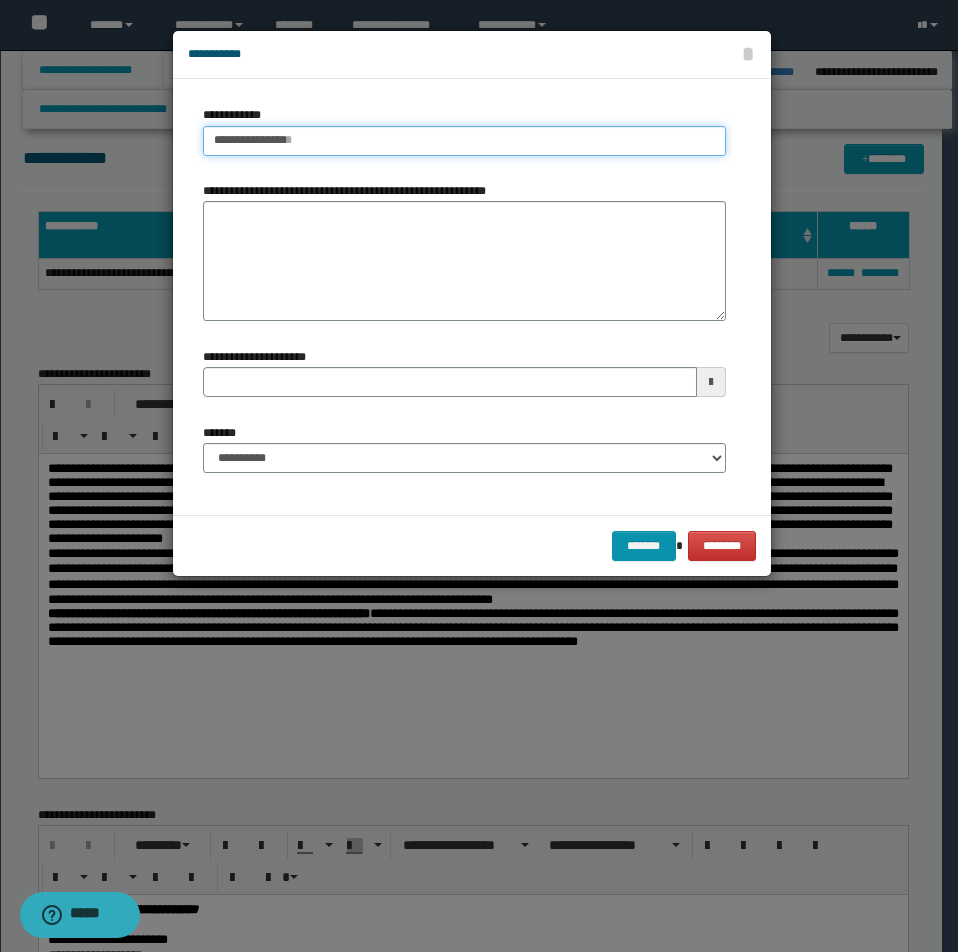 type 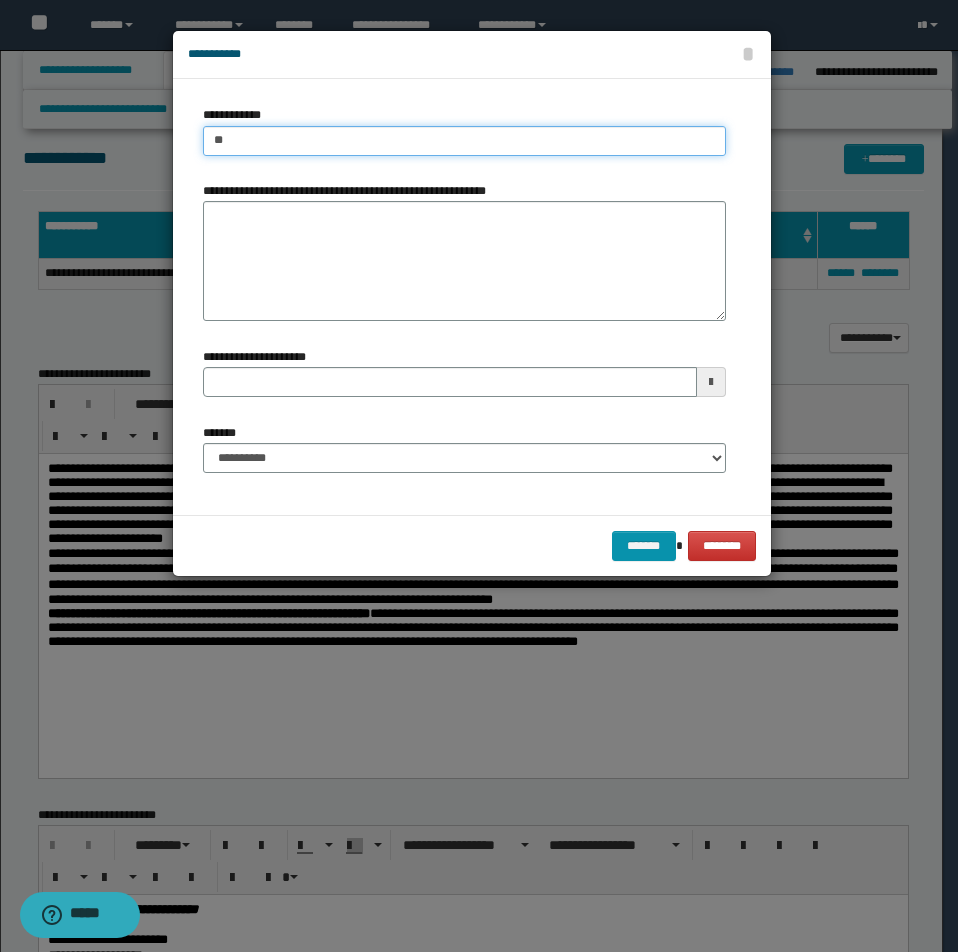 type on "*" 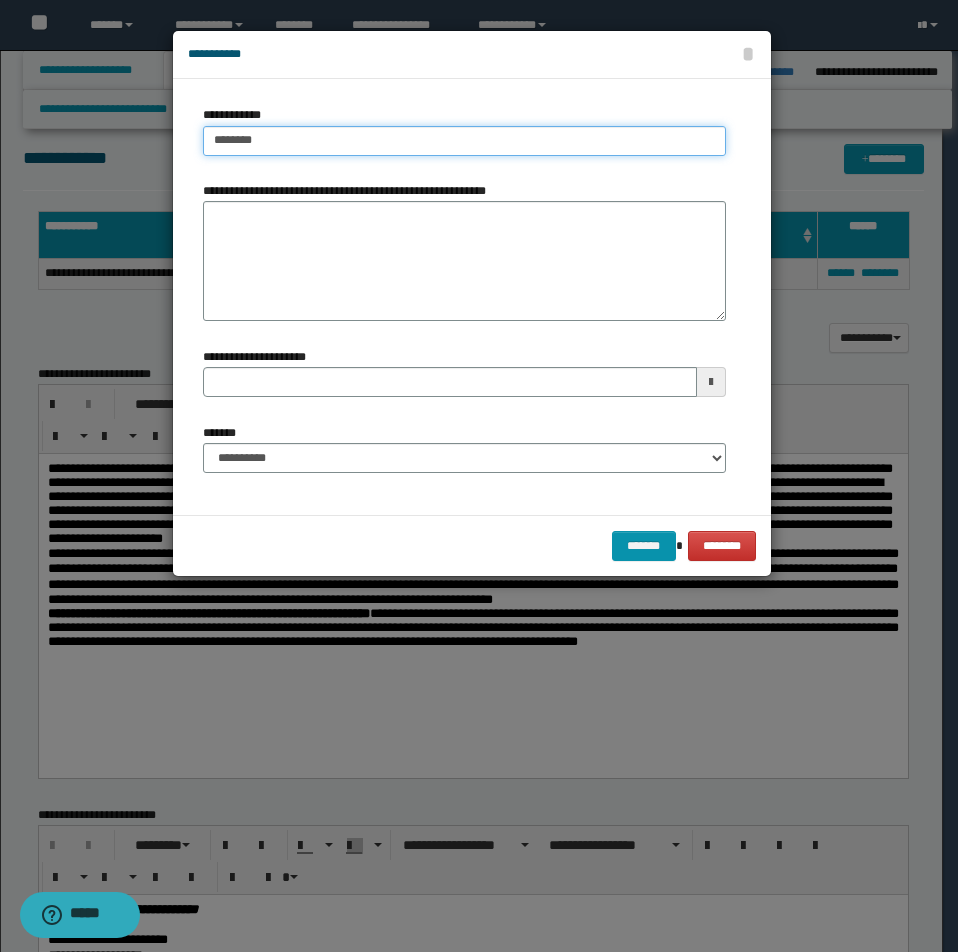 type on "********" 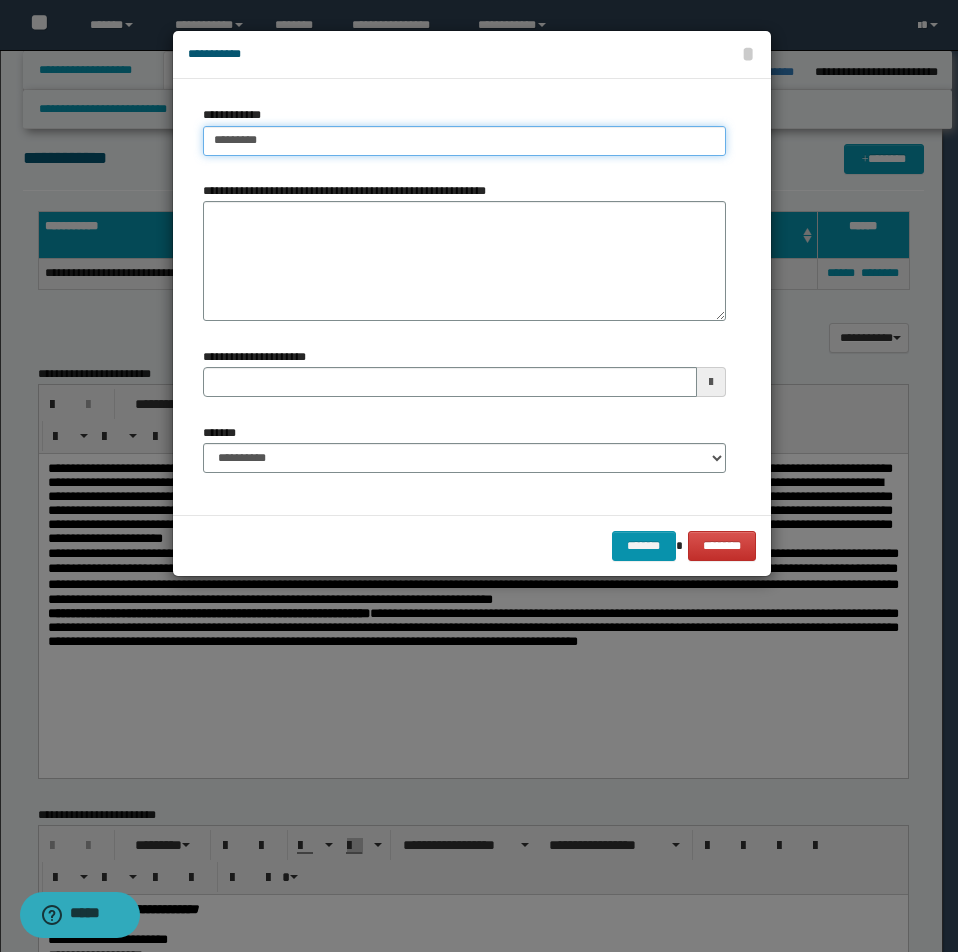 type on "********" 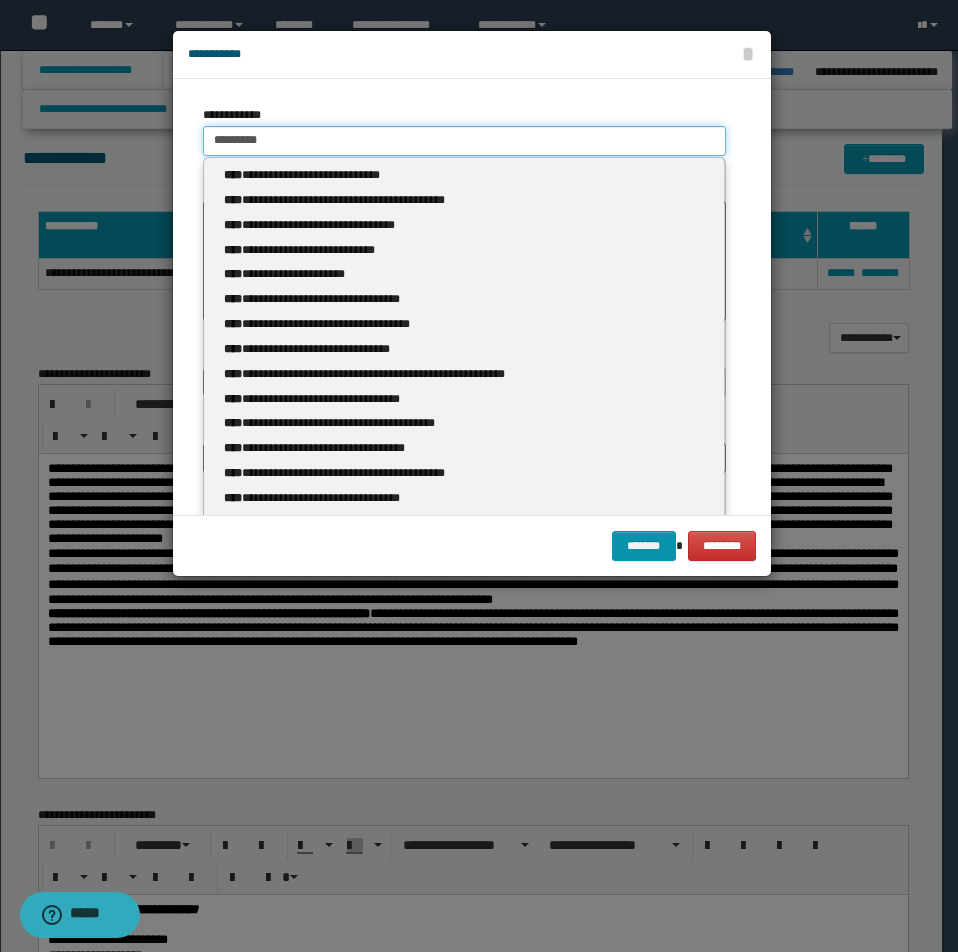 type 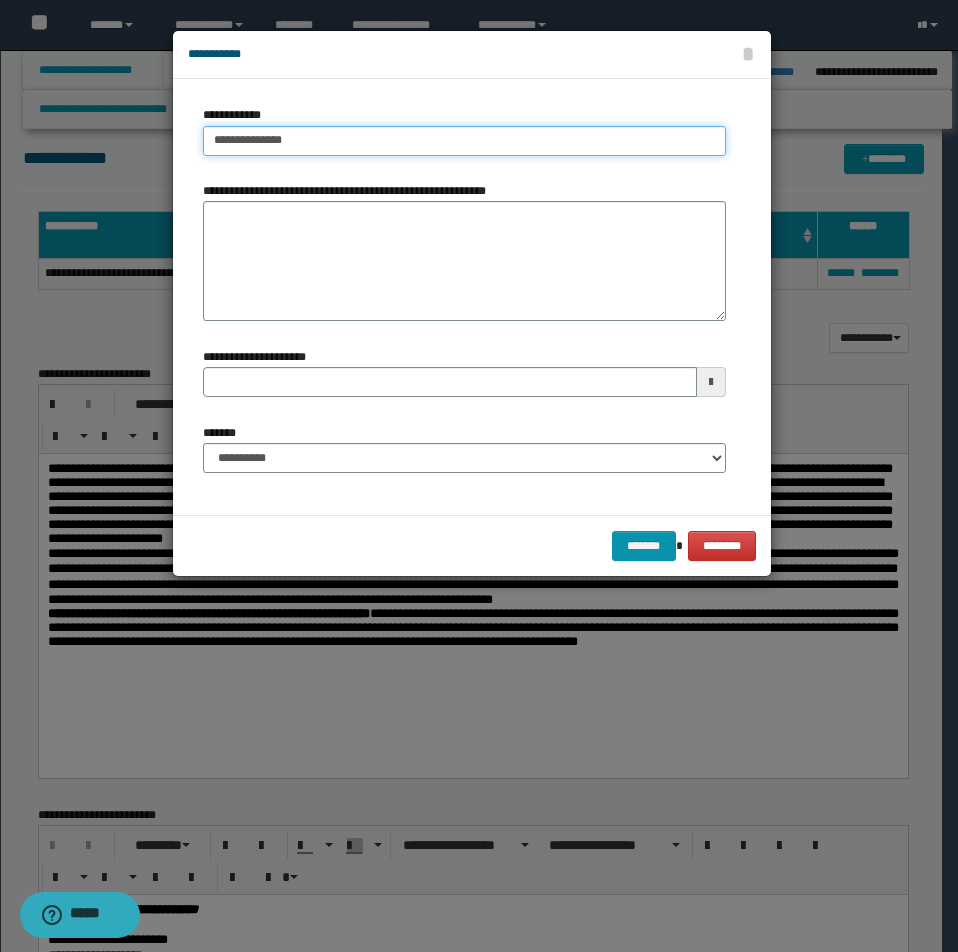 type on "**********" 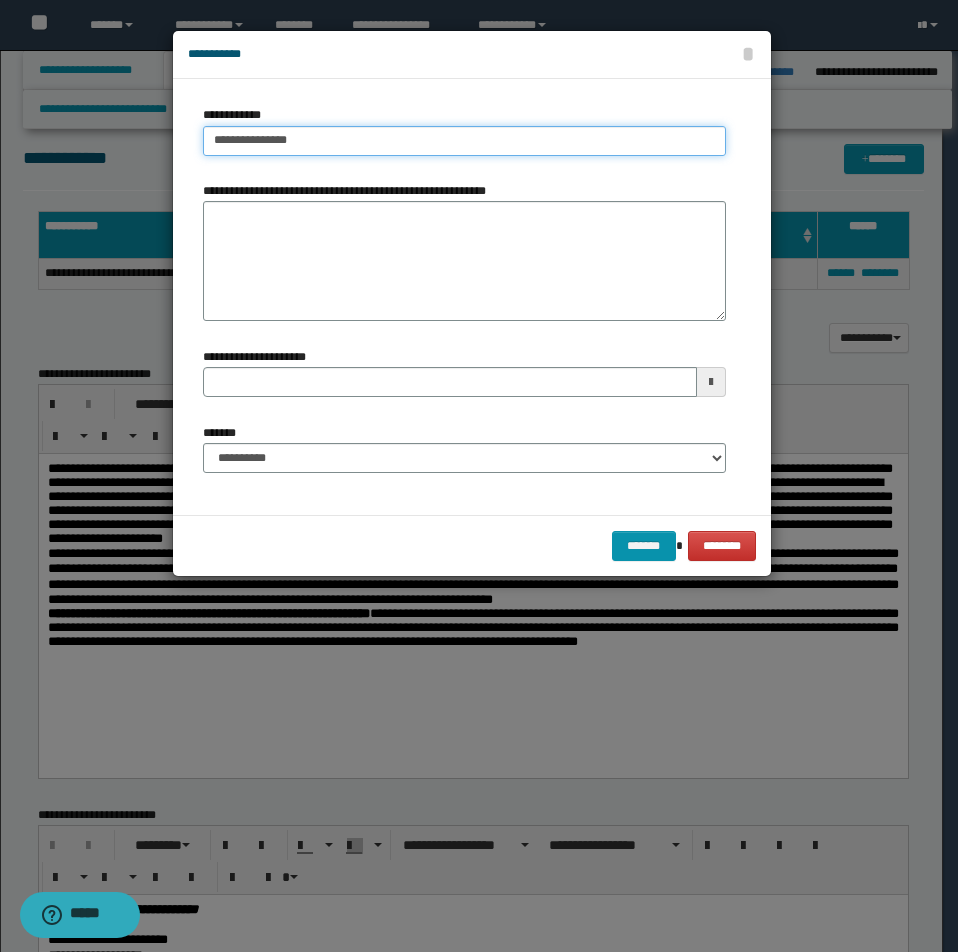 type on "**********" 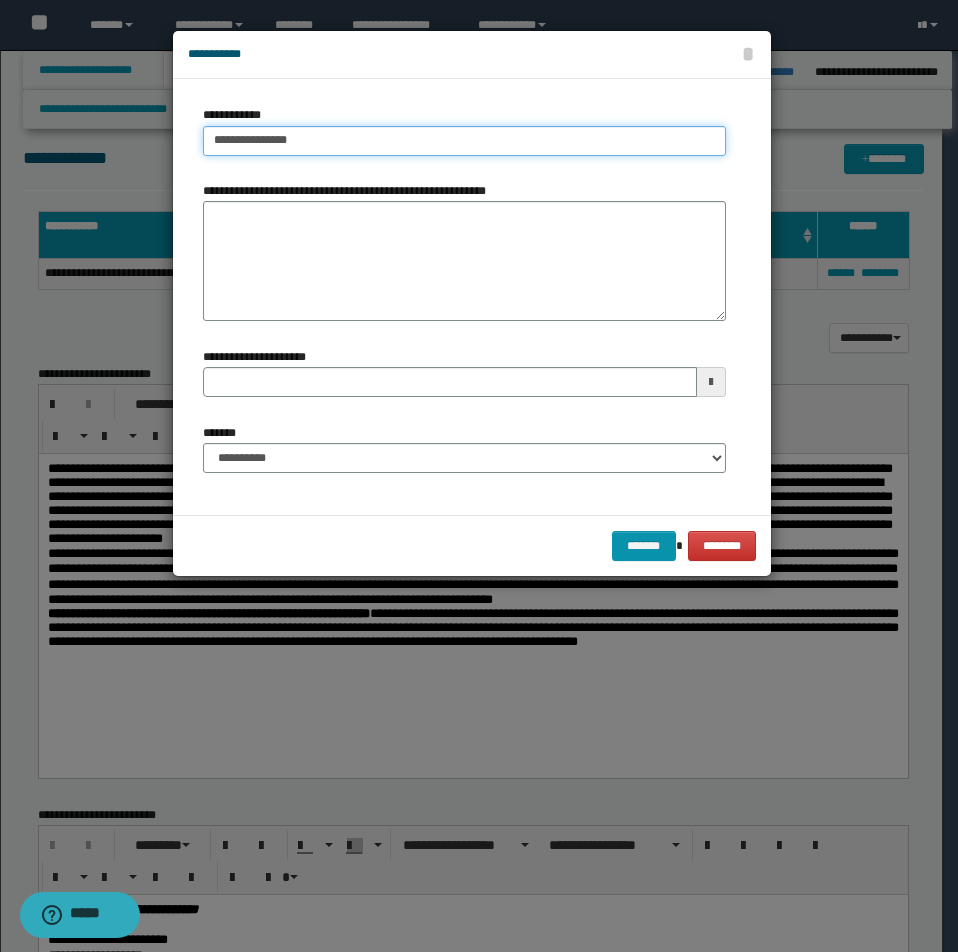 type 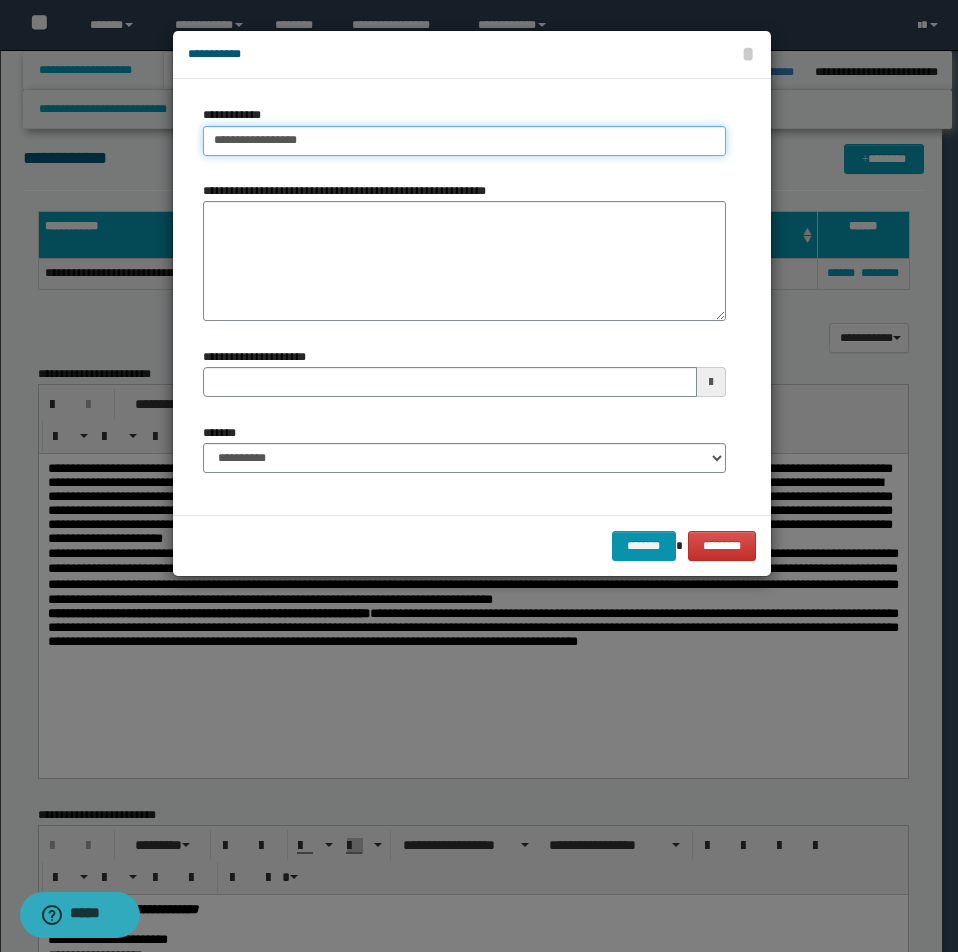 type on "**********" 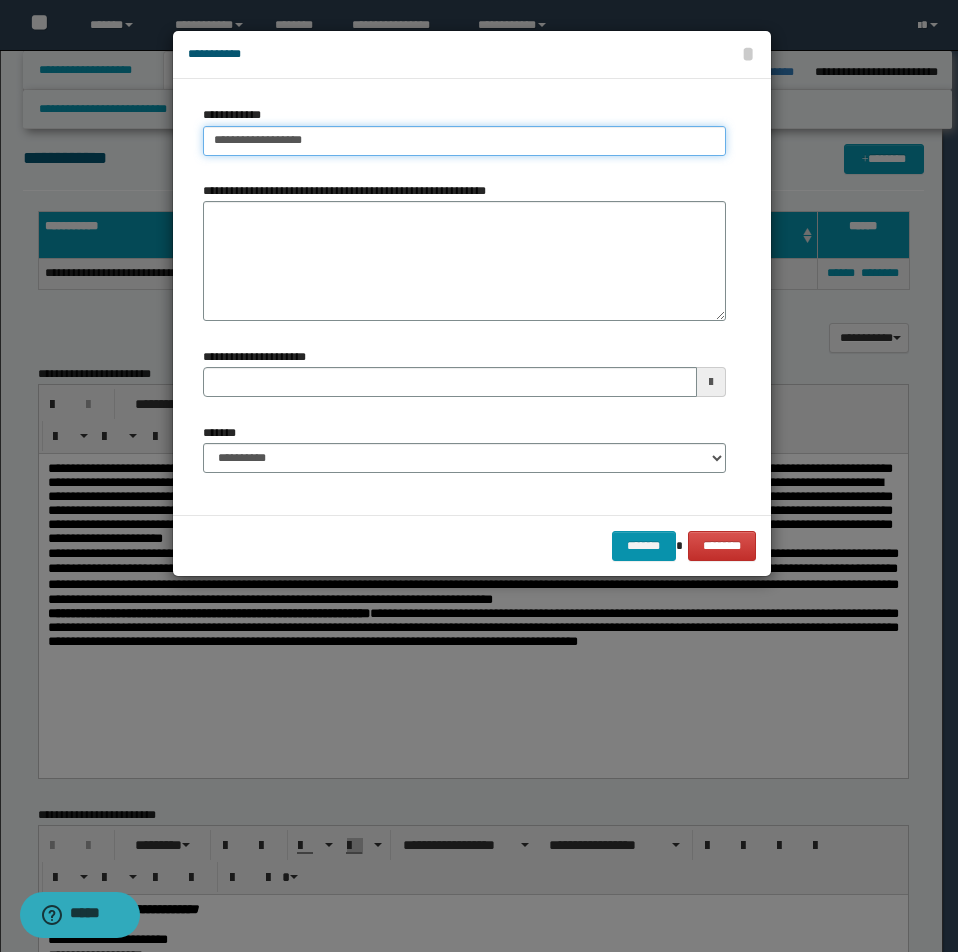 type on "**********" 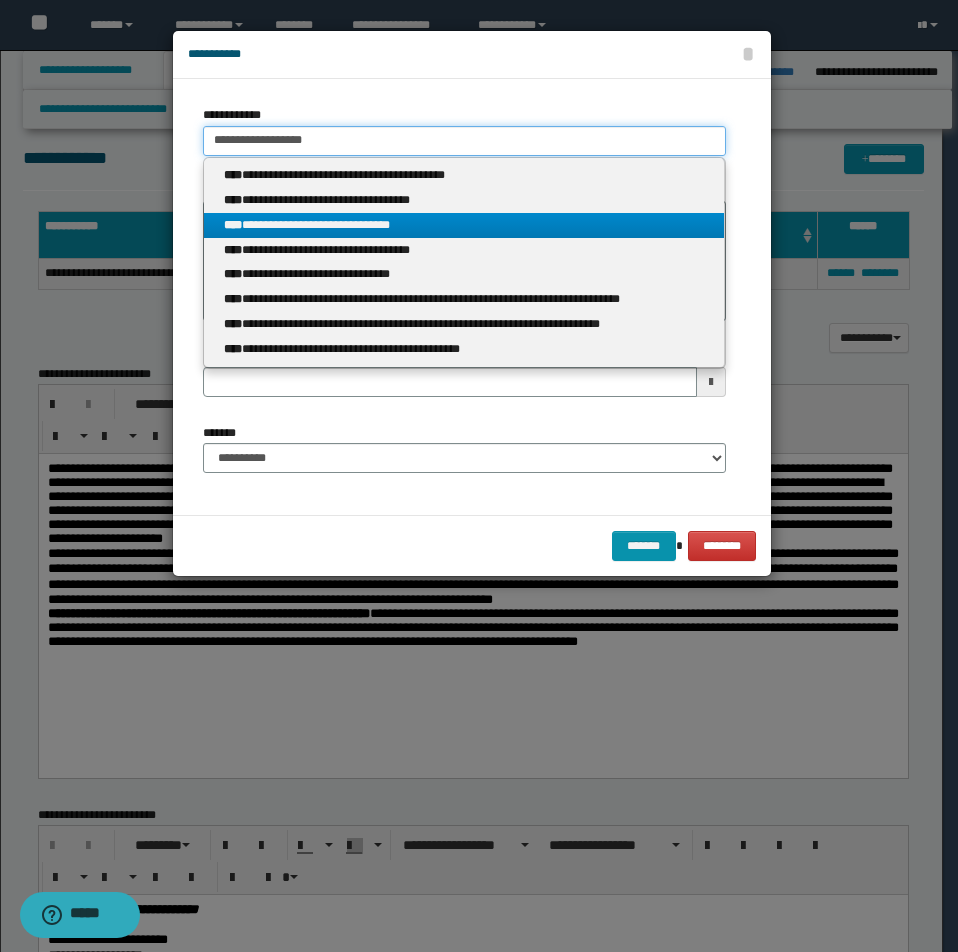 type 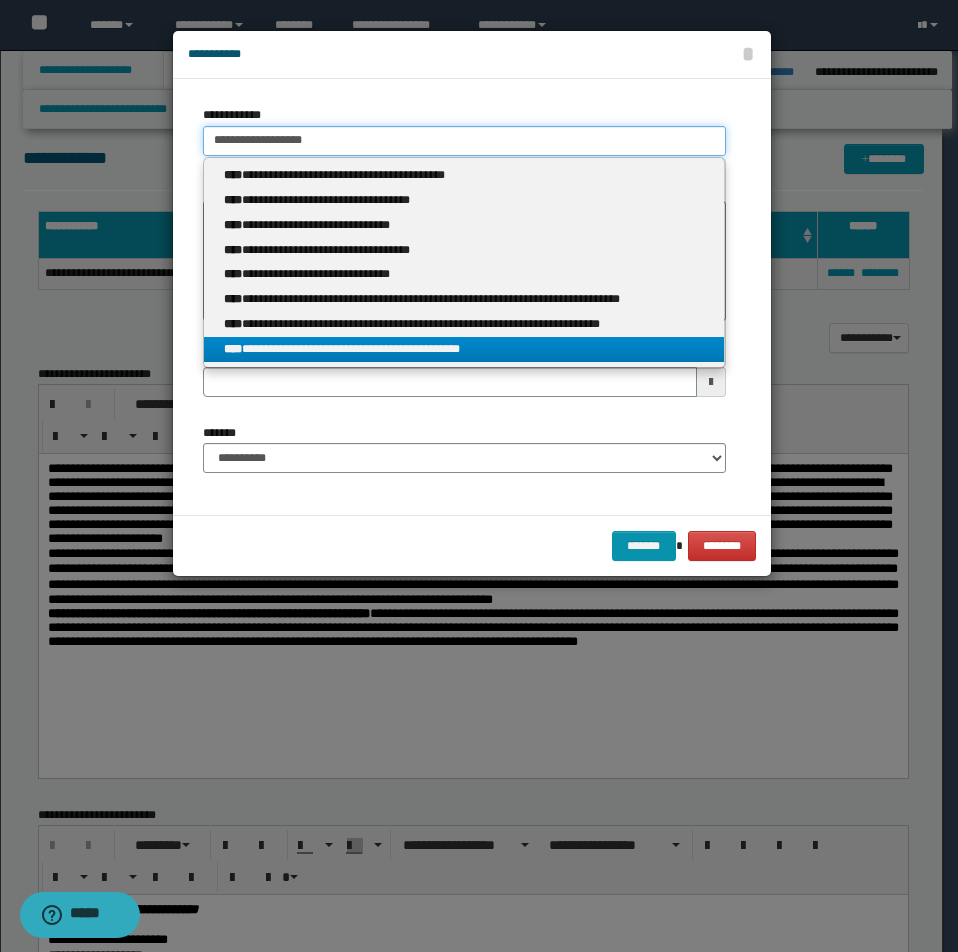 type on "**********" 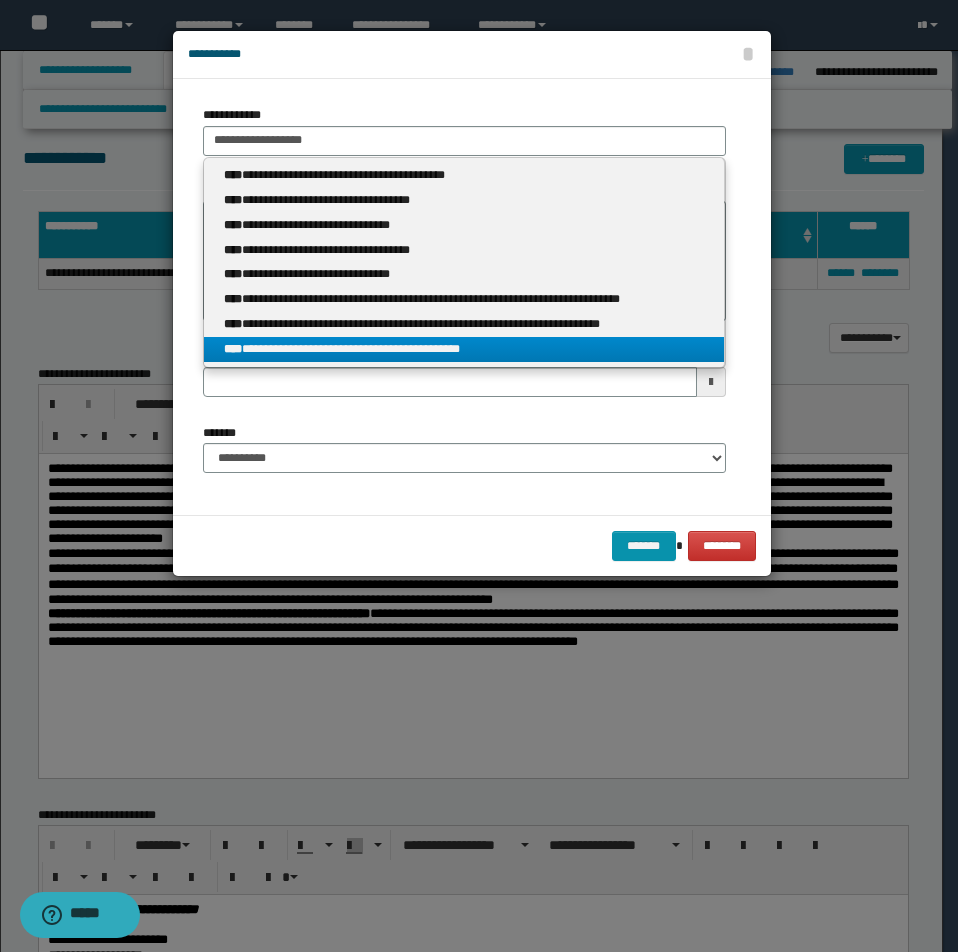 click on "**********" at bounding box center [464, 349] 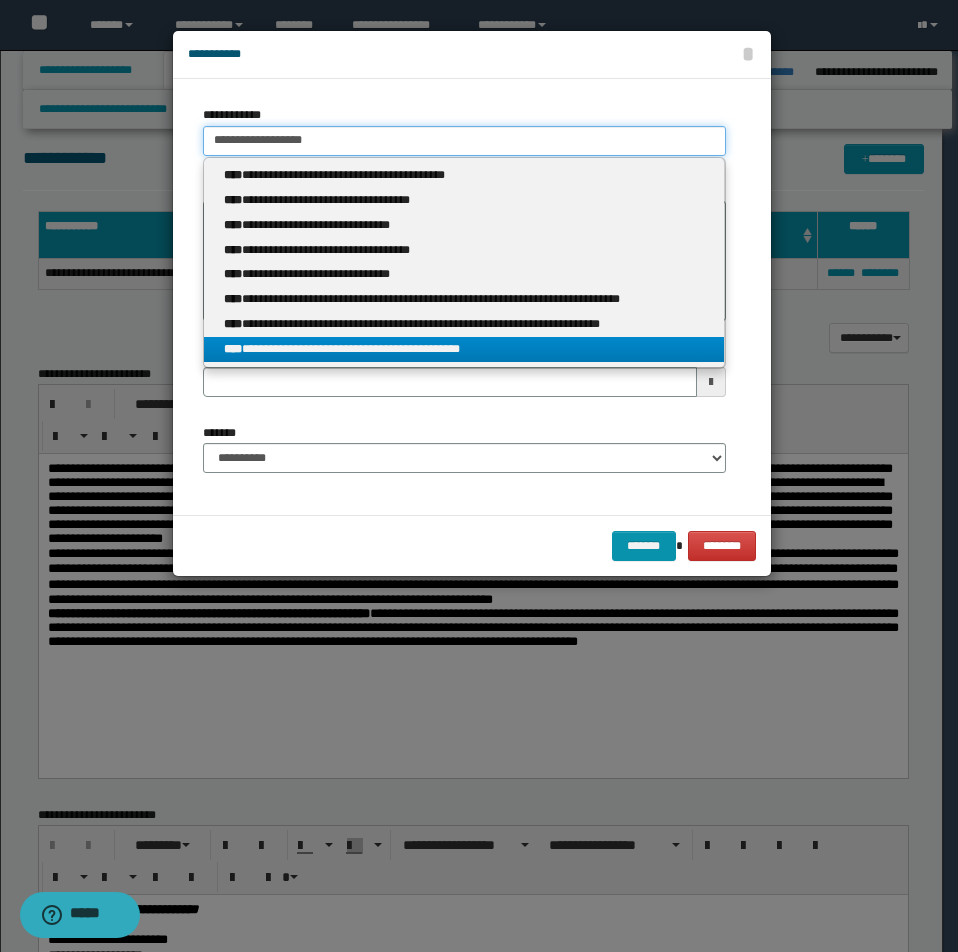 type 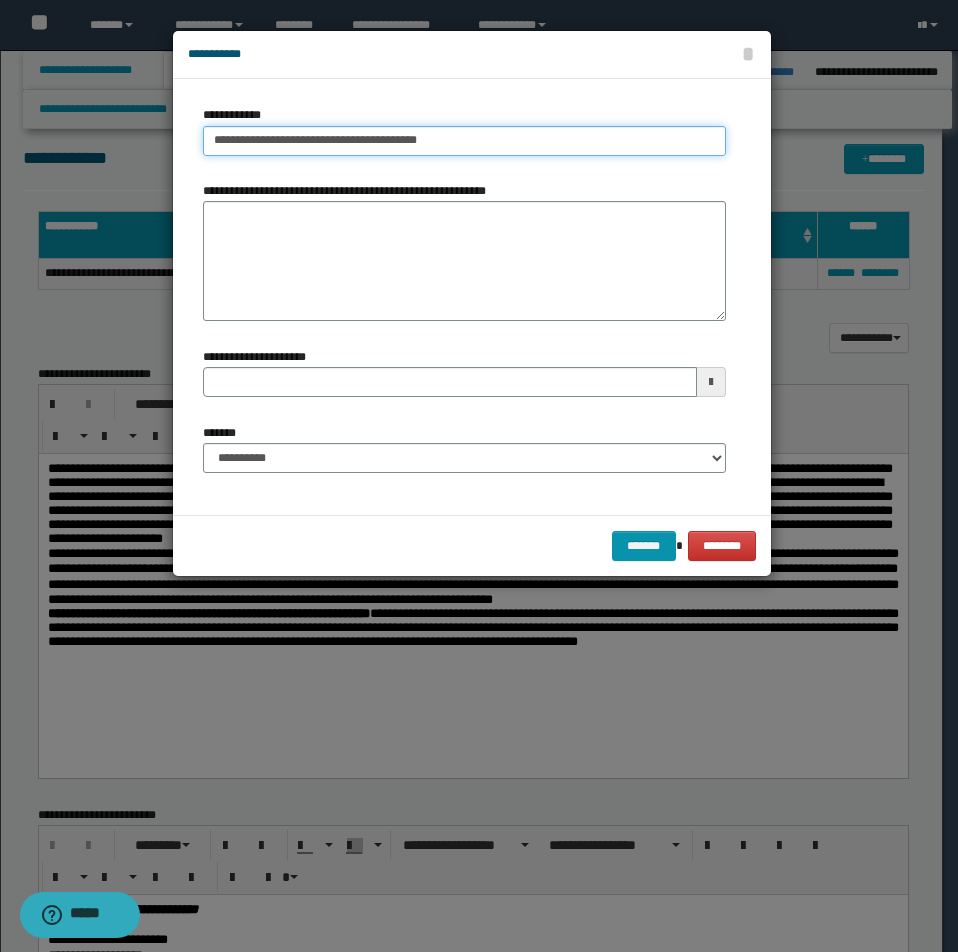 type on "**********" 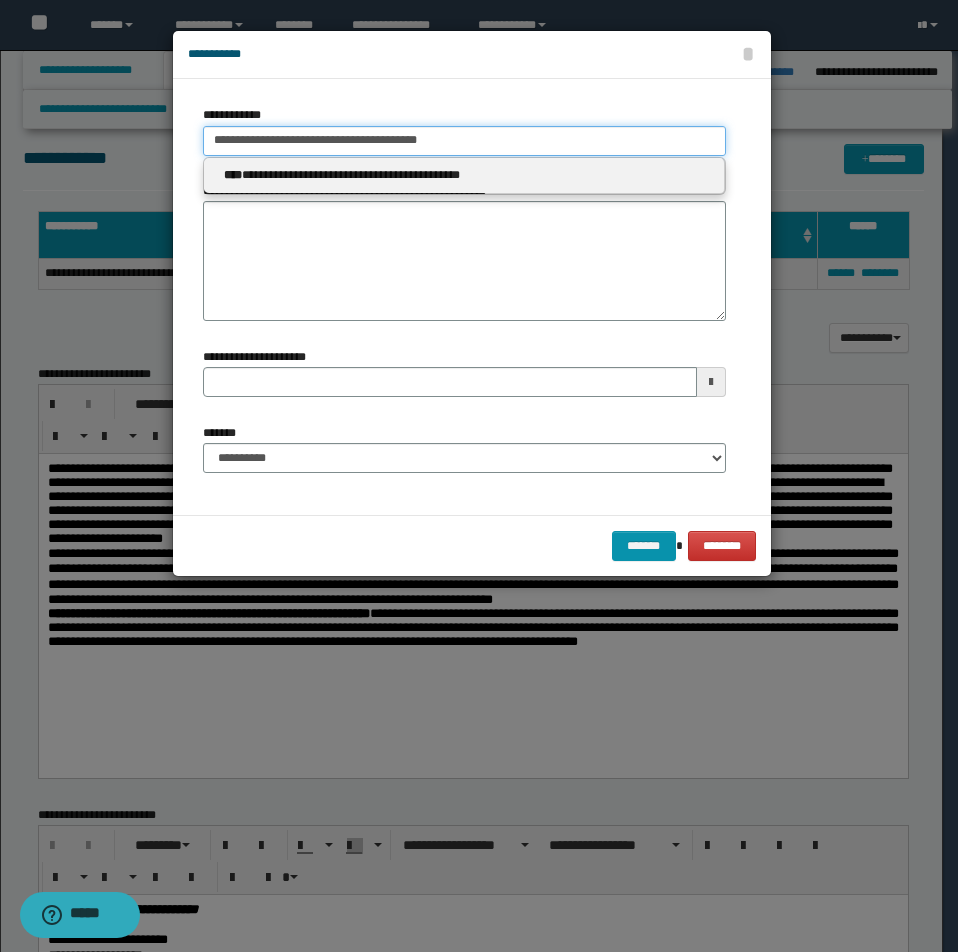 drag, startPoint x: 216, startPoint y: 142, endPoint x: 439, endPoint y: 161, distance: 223.80795 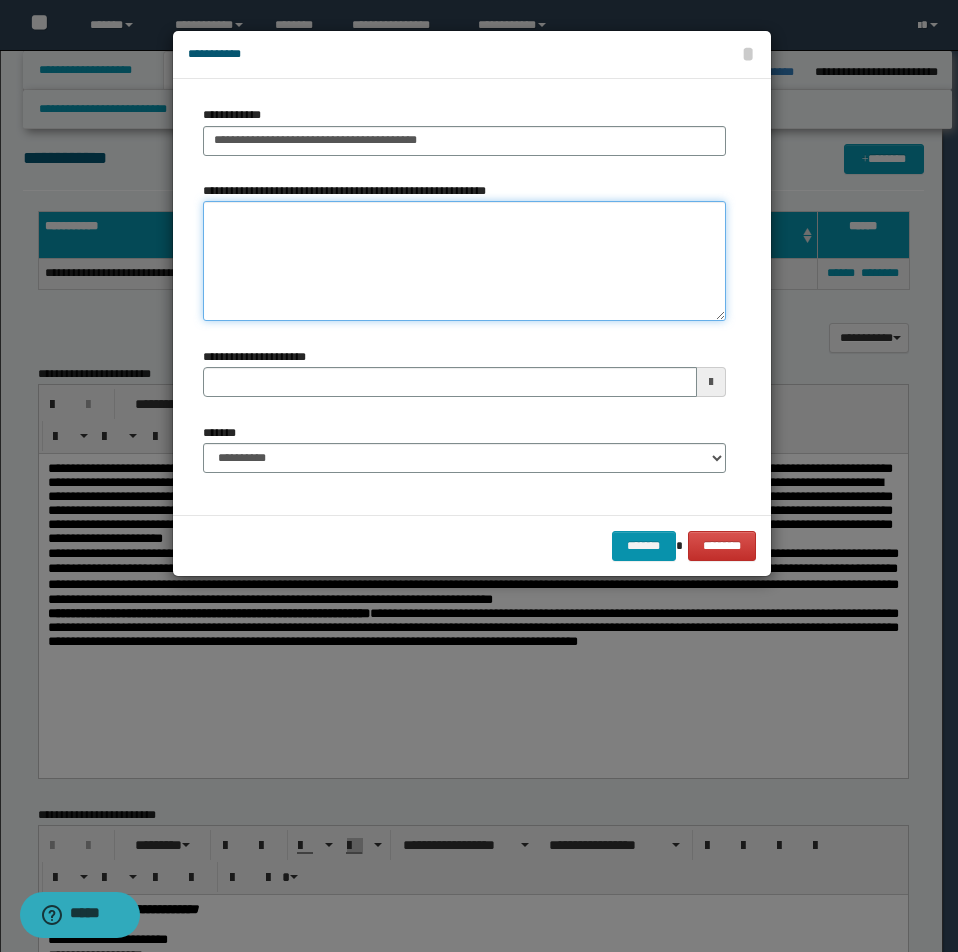 click on "**********" at bounding box center [464, 261] 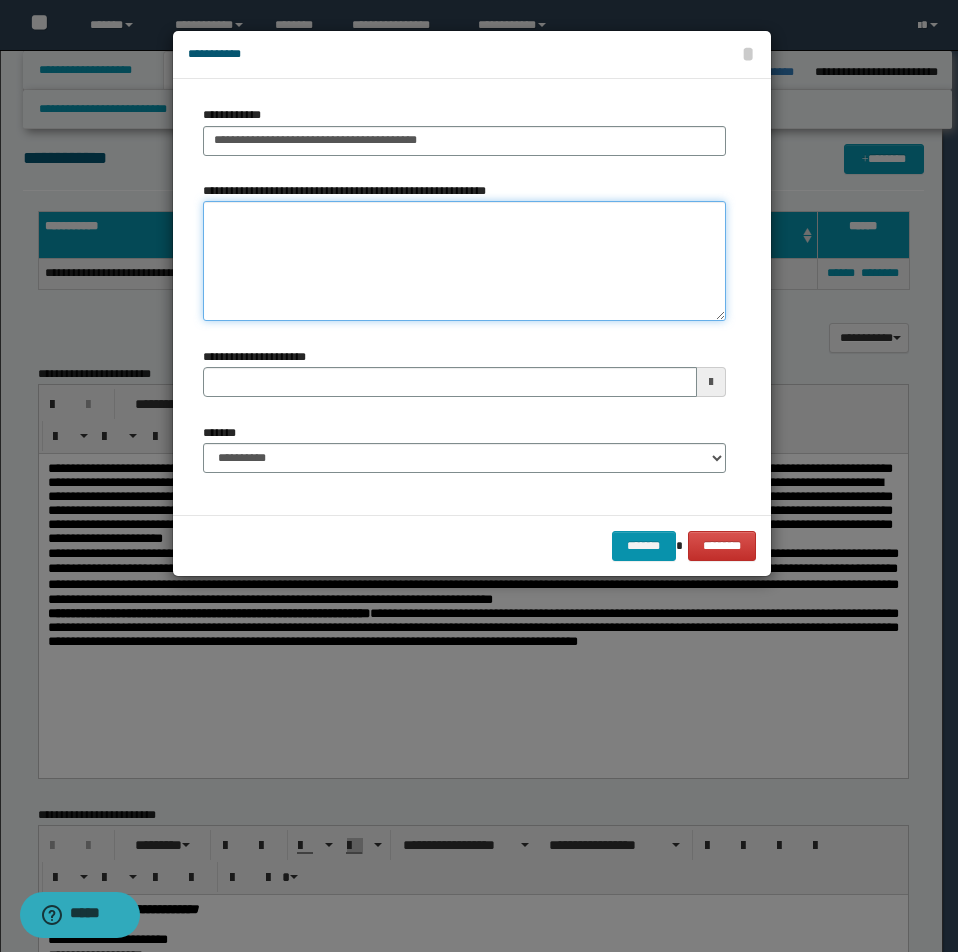 type on "*" 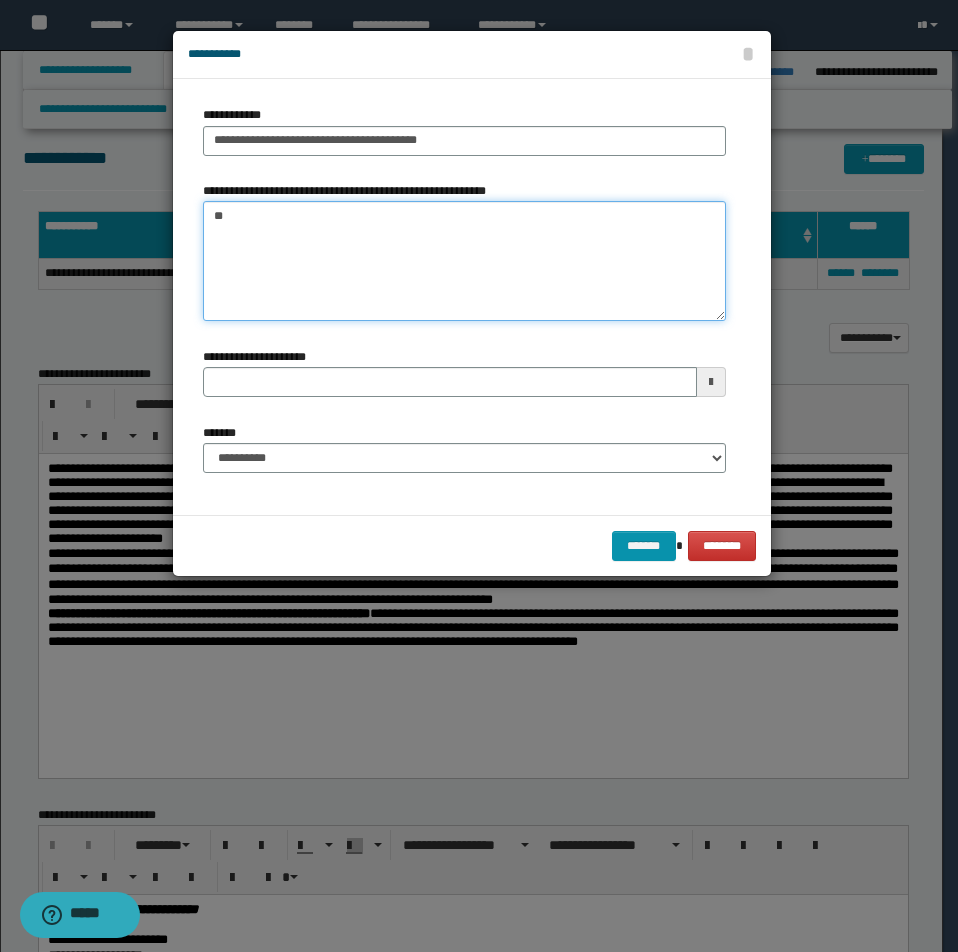 type on "*" 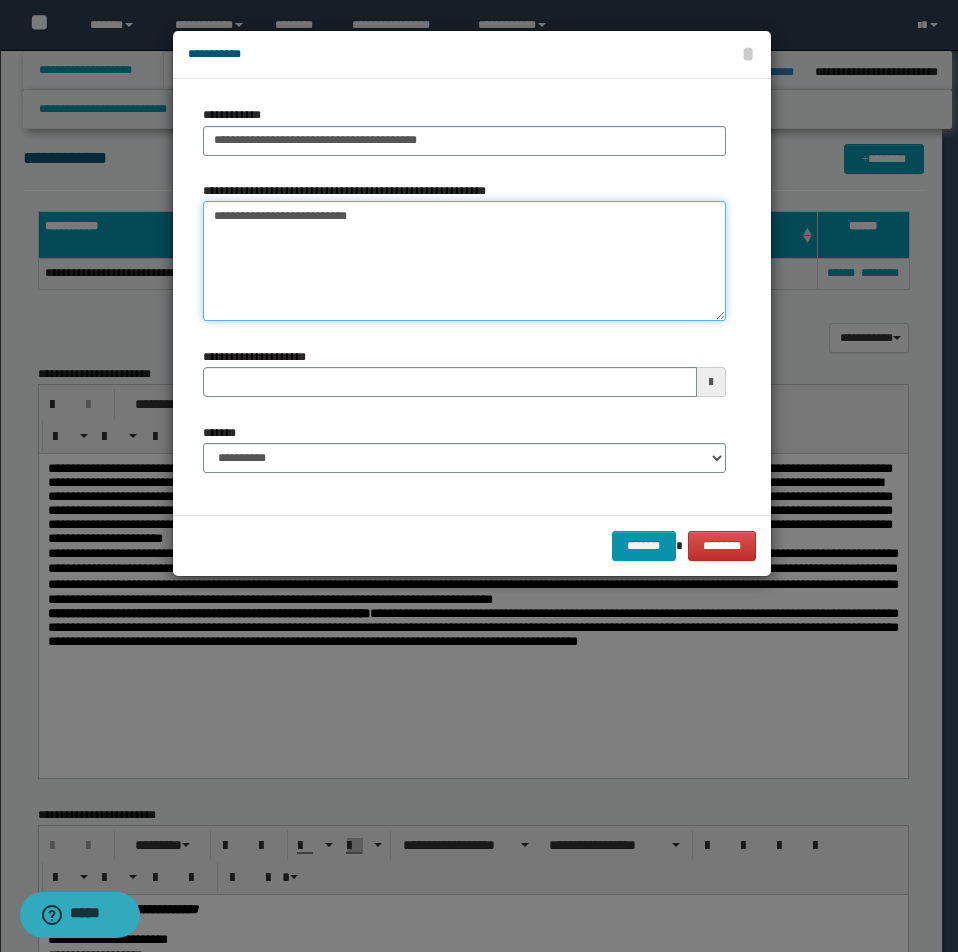 type on "**********" 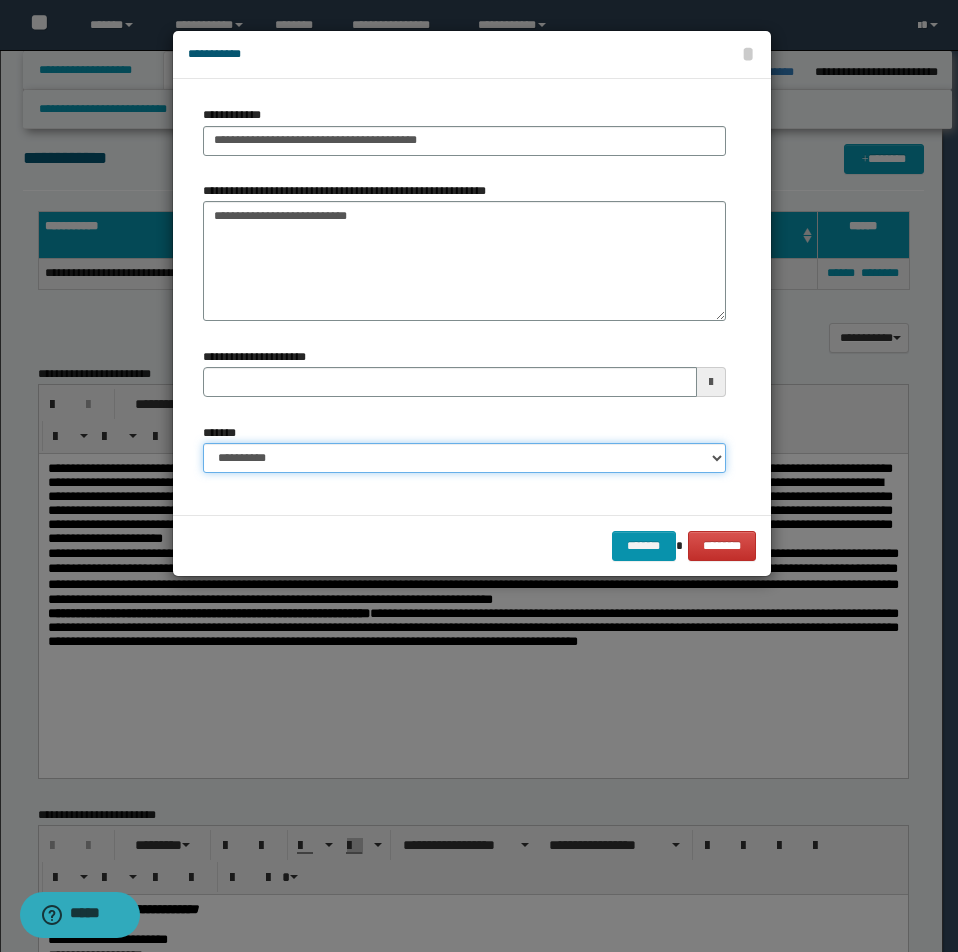 click on "**********" at bounding box center (464, 458) 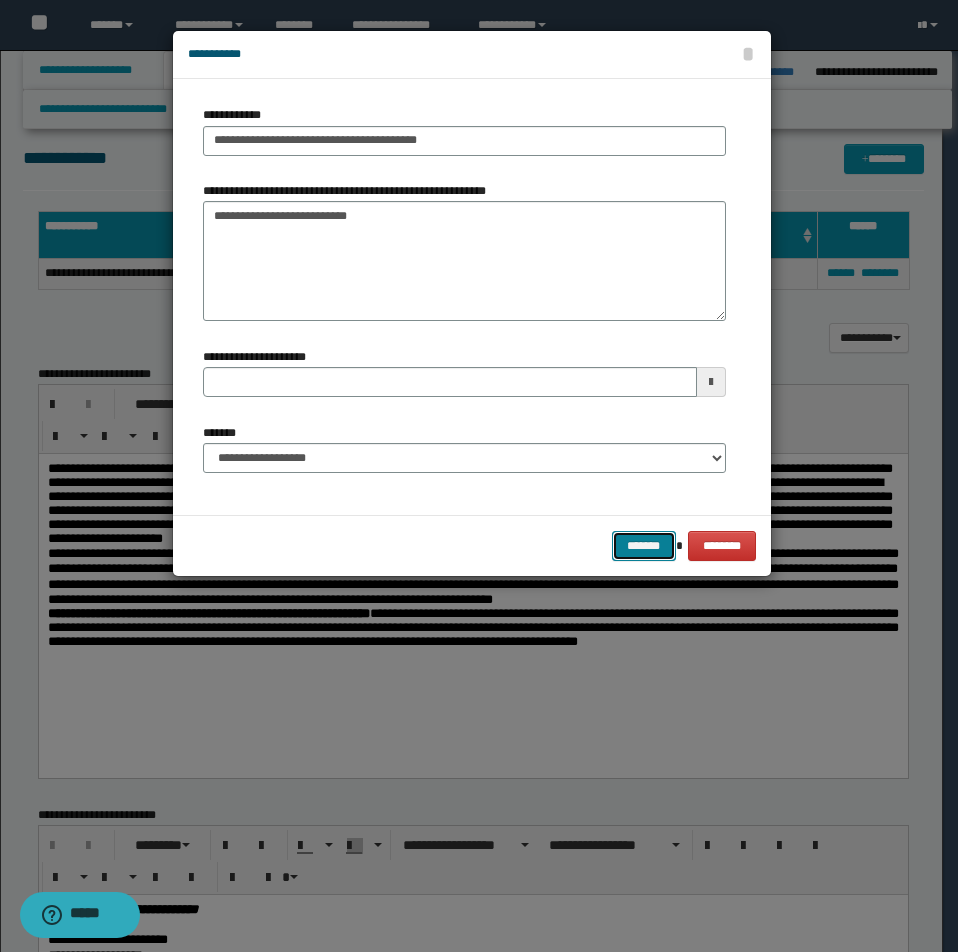 click on "*******" at bounding box center (644, 546) 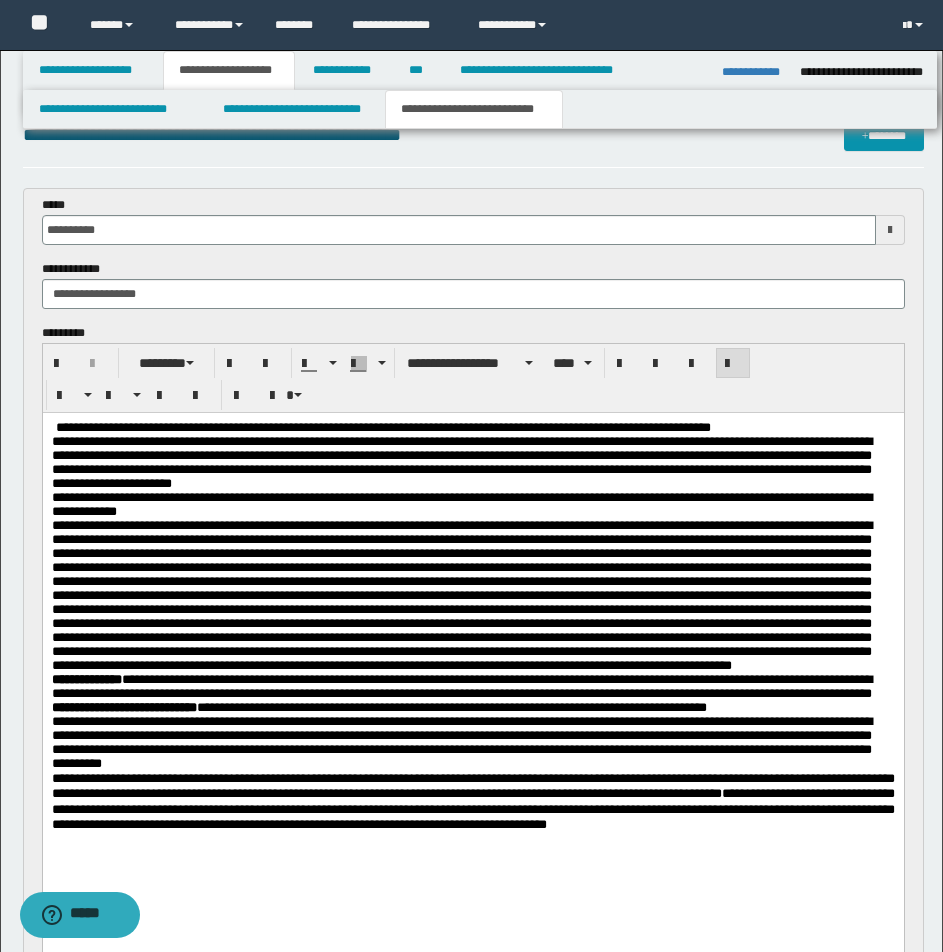 scroll, scrollTop: 0, scrollLeft: 0, axis: both 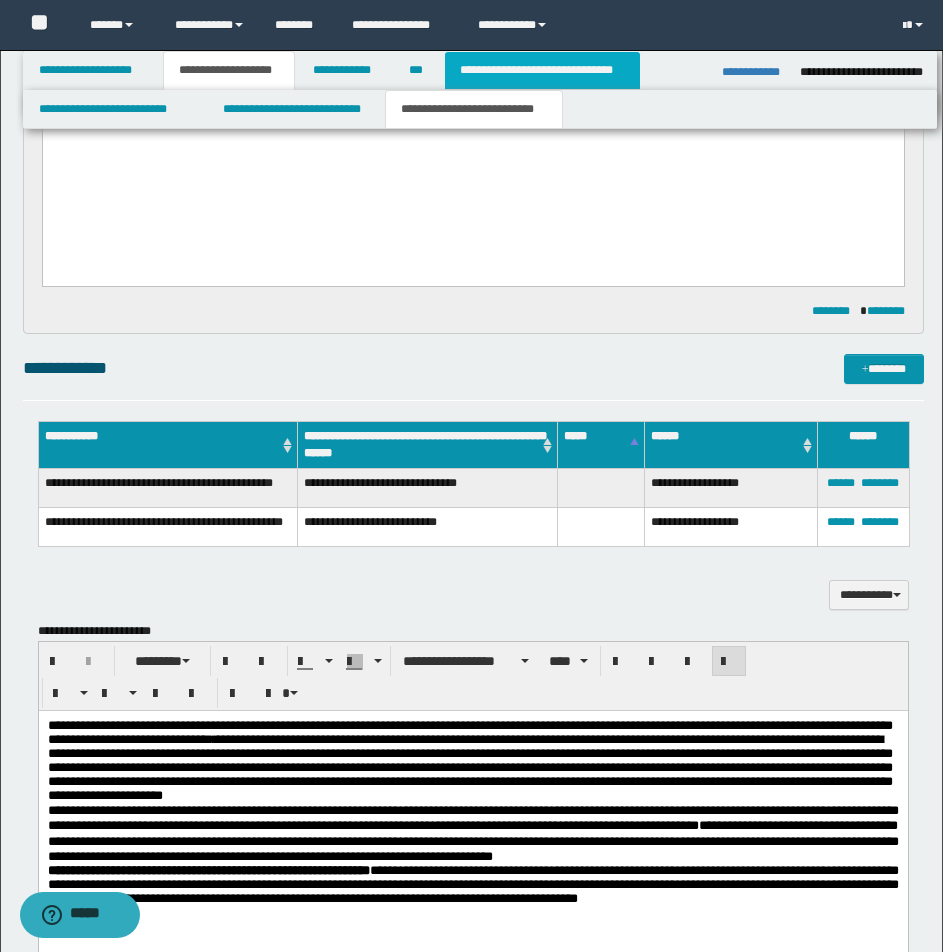 click on "**********" at bounding box center [542, 70] 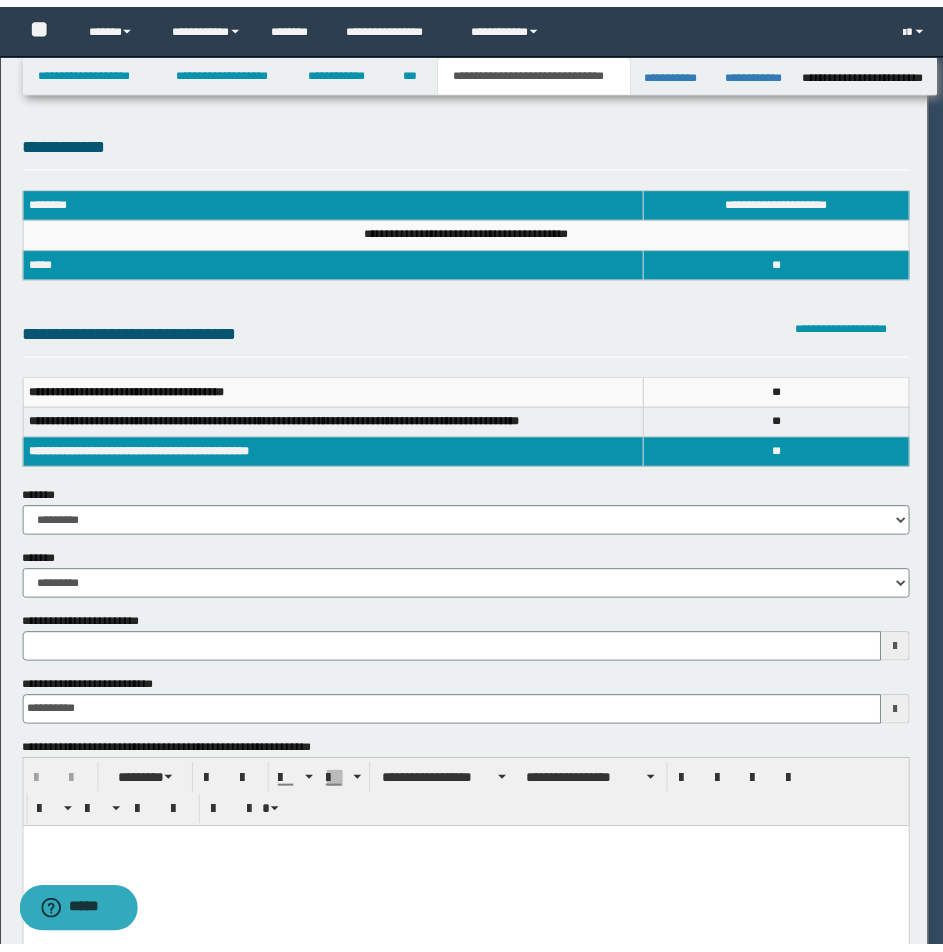 scroll, scrollTop: 0, scrollLeft: 0, axis: both 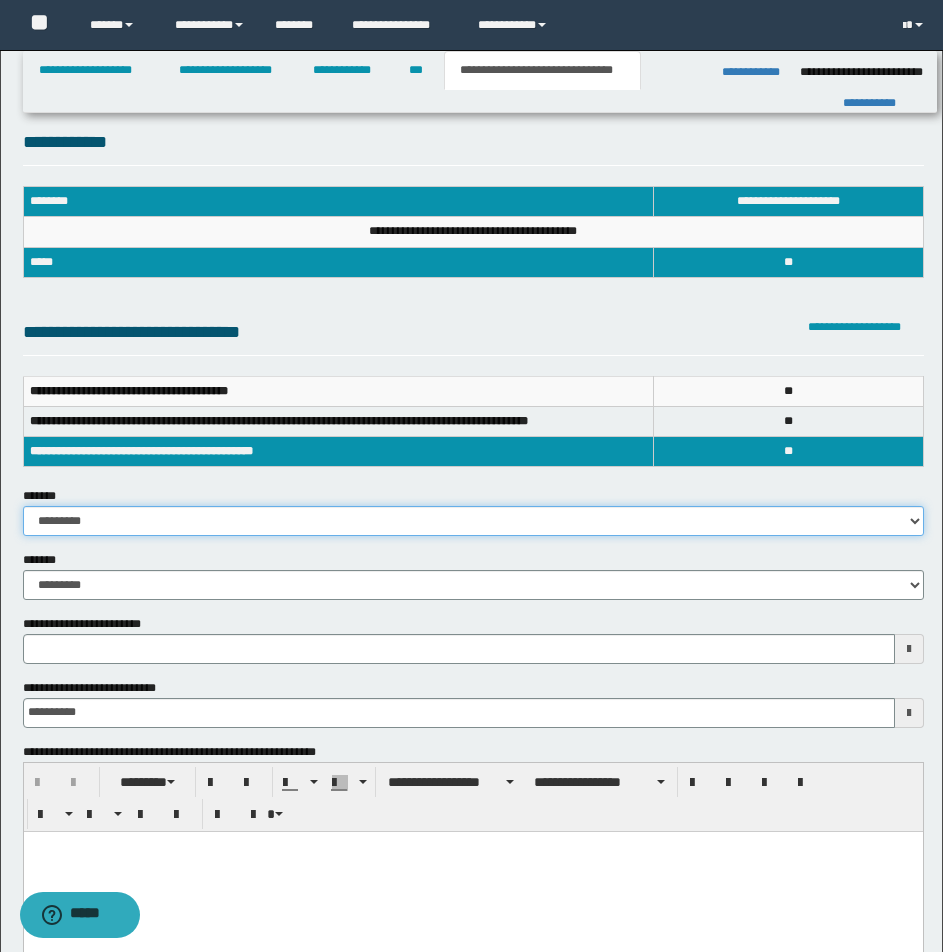 click on "**********" at bounding box center [473, 521] 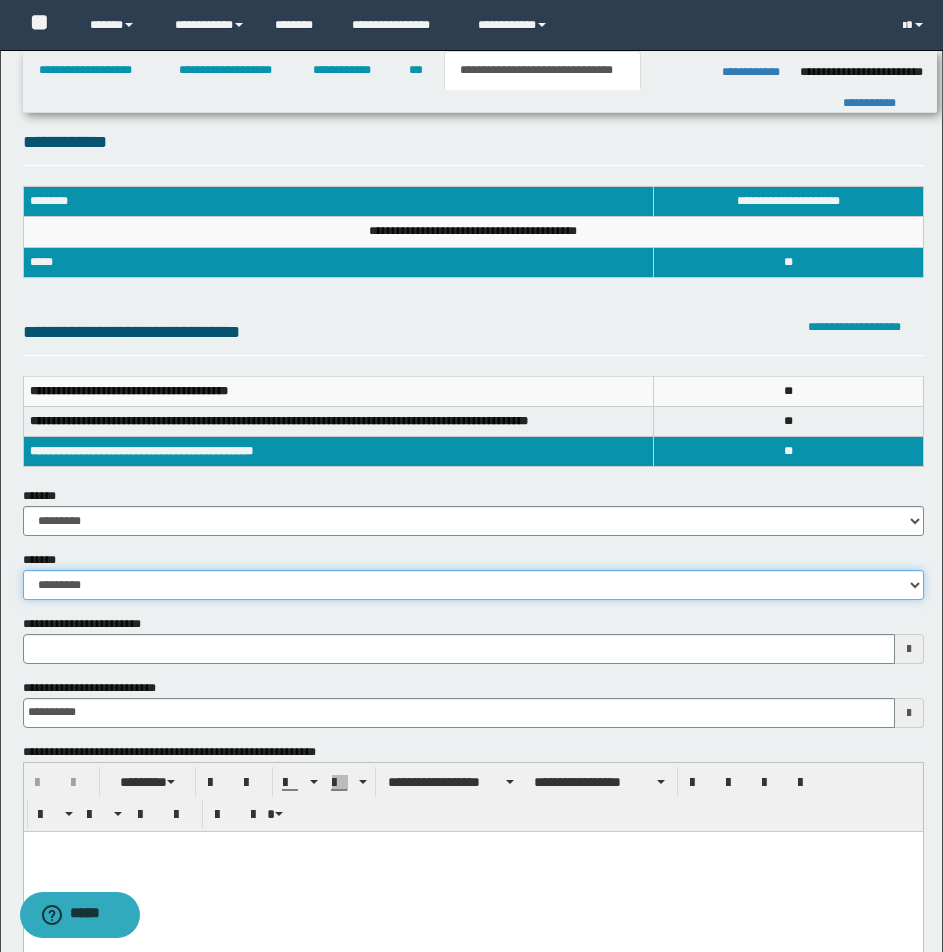 click on "**********" at bounding box center [473, 585] 